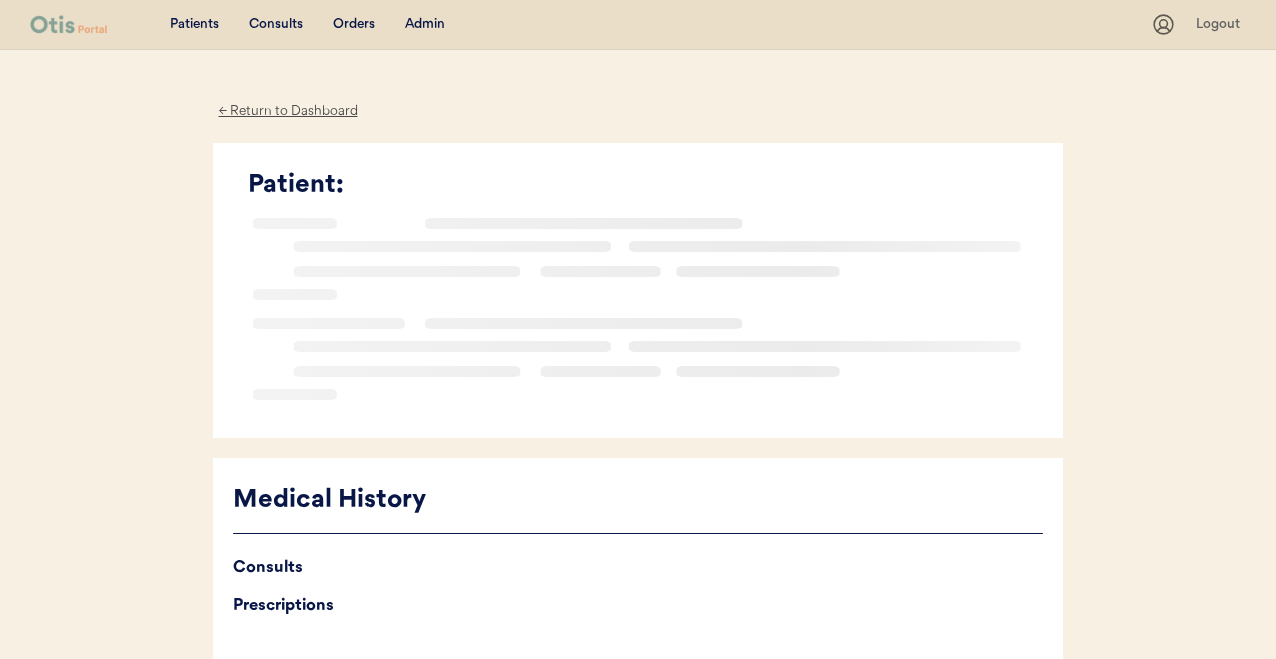 scroll, scrollTop: 0, scrollLeft: 0, axis: both 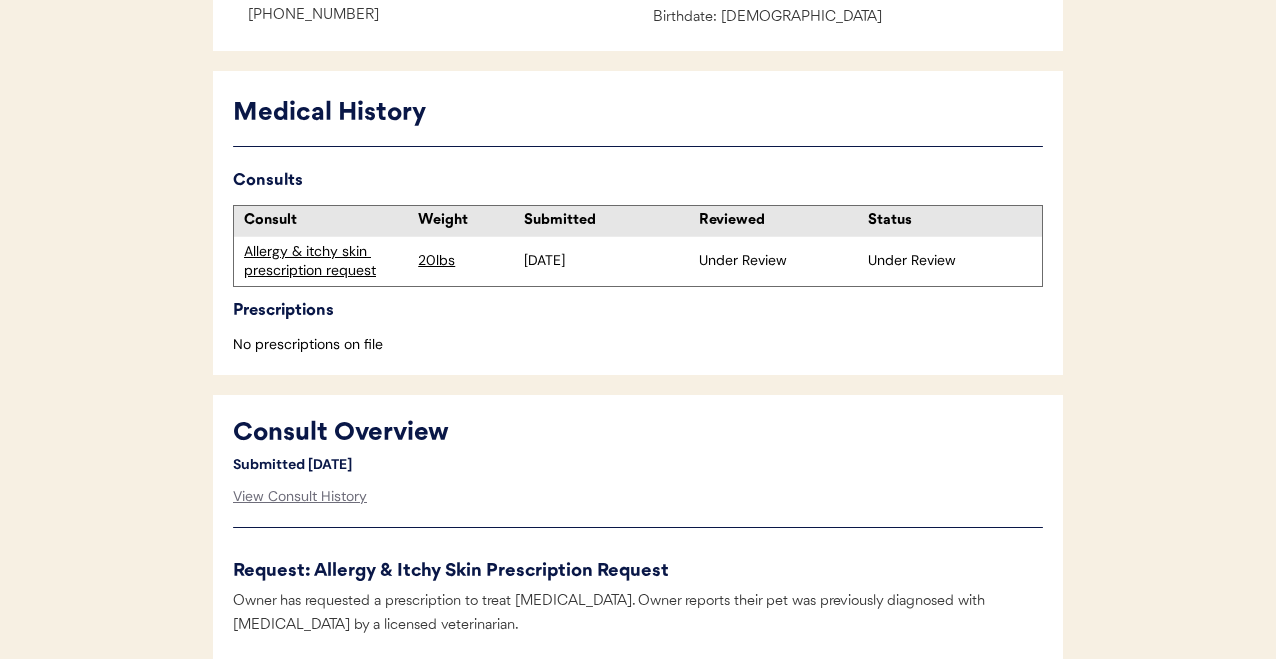 click on "Allergy & itchy skin prescription request" at bounding box center [326, 261] 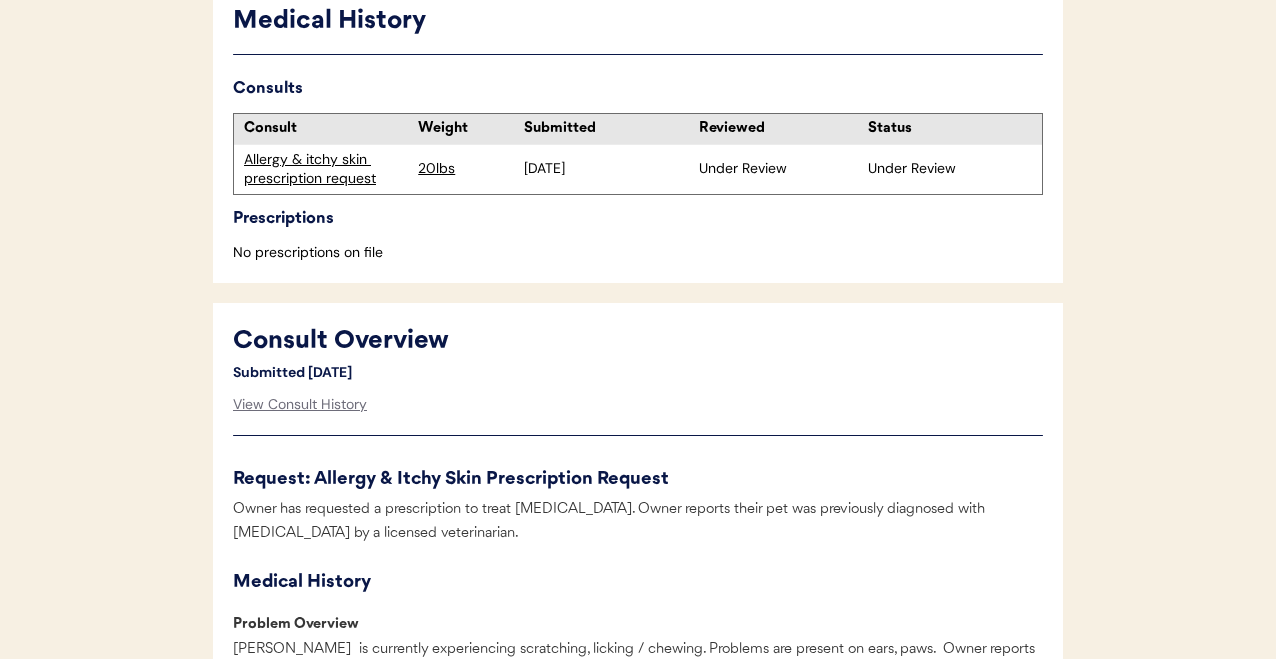 scroll, scrollTop: 372, scrollLeft: 0, axis: vertical 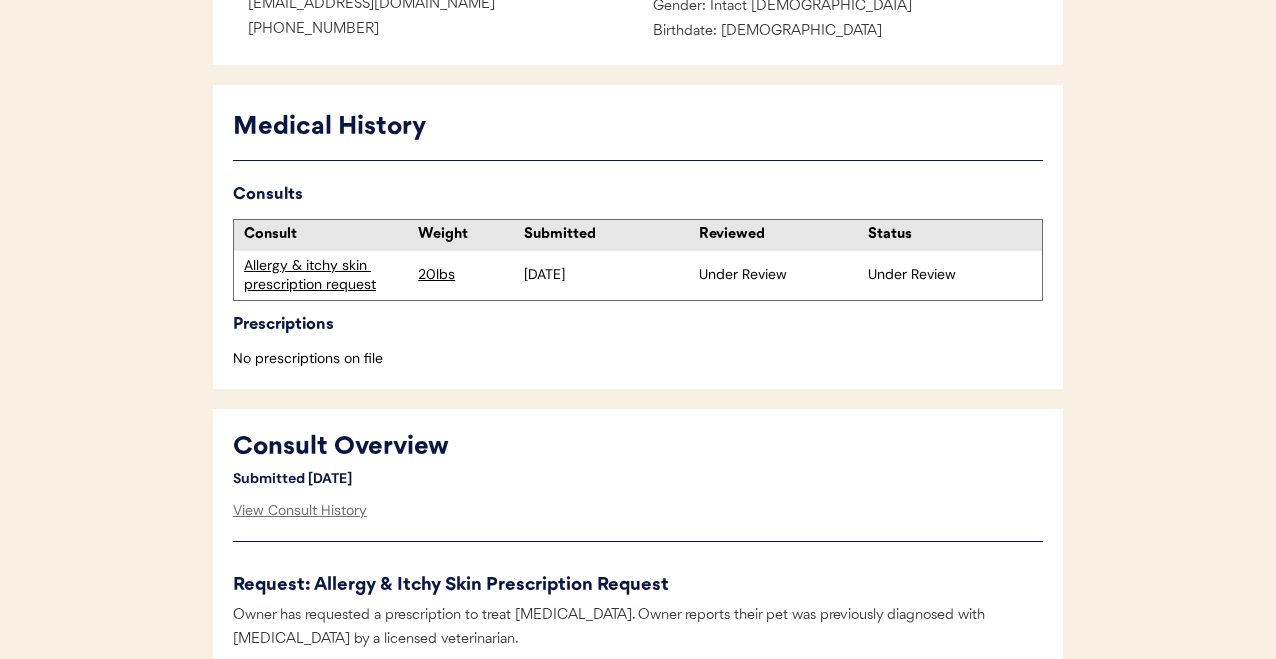 click on "Allergy & itchy skin prescription request" at bounding box center [326, 275] 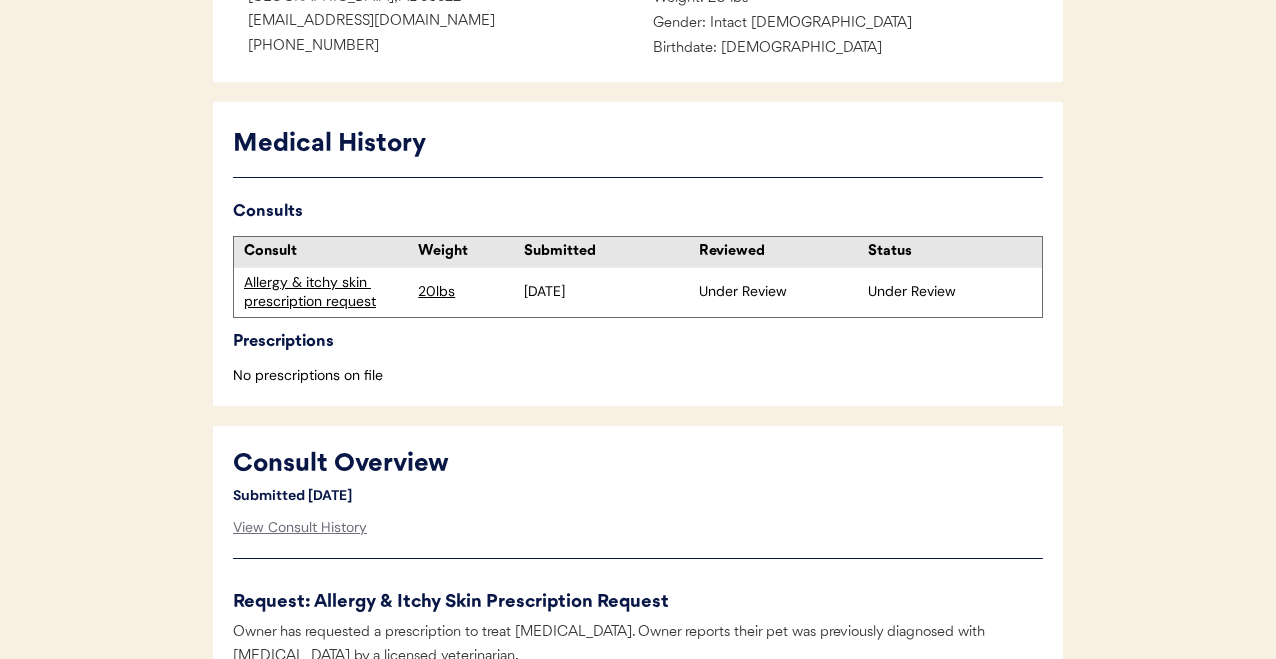 scroll, scrollTop: 344, scrollLeft: 0, axis: vertical 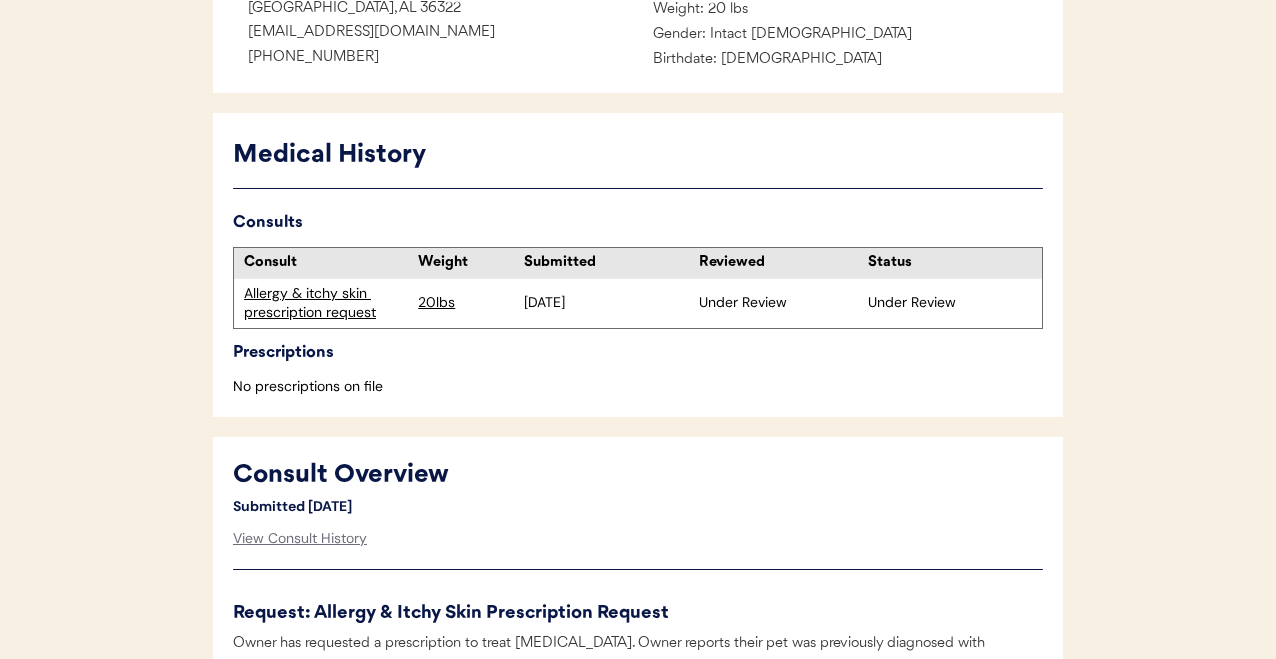 click on "Allergy & itchy skin prescription request" at bounding box center (326, 303) 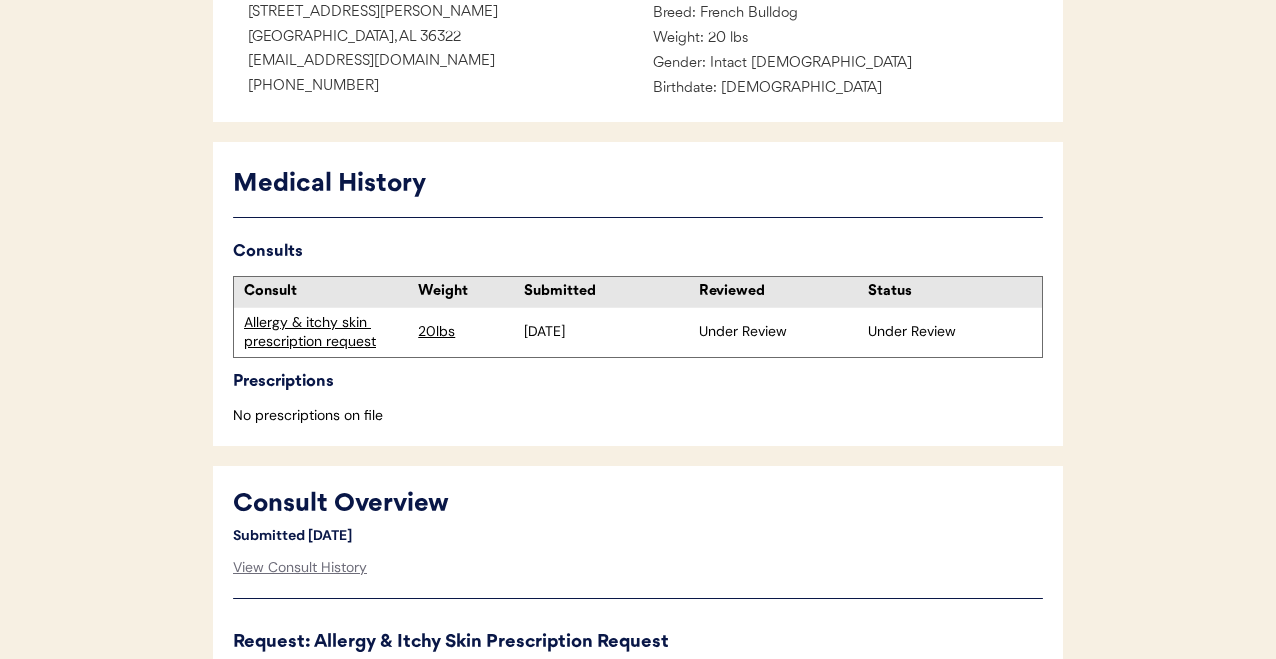 scroll, scrollTop: 310, scrollLeft: 0, axis: vertical 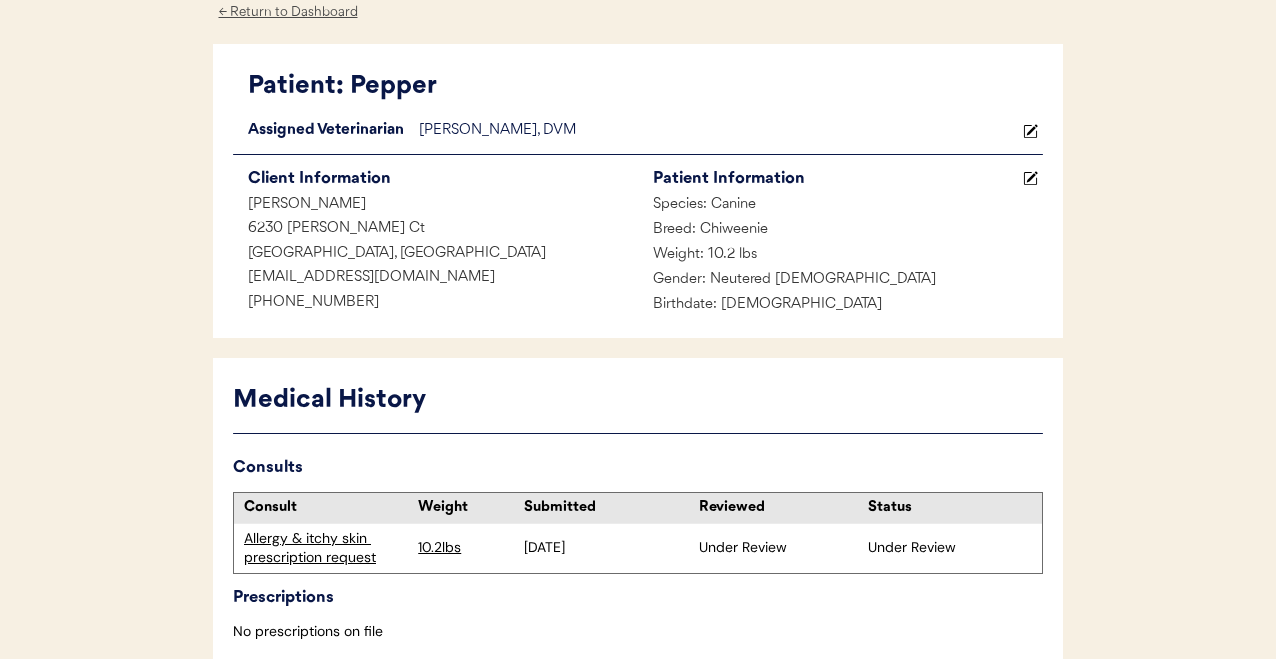 click on "Allergy & itchy skin prescription request" at bounding box center [326, 548] 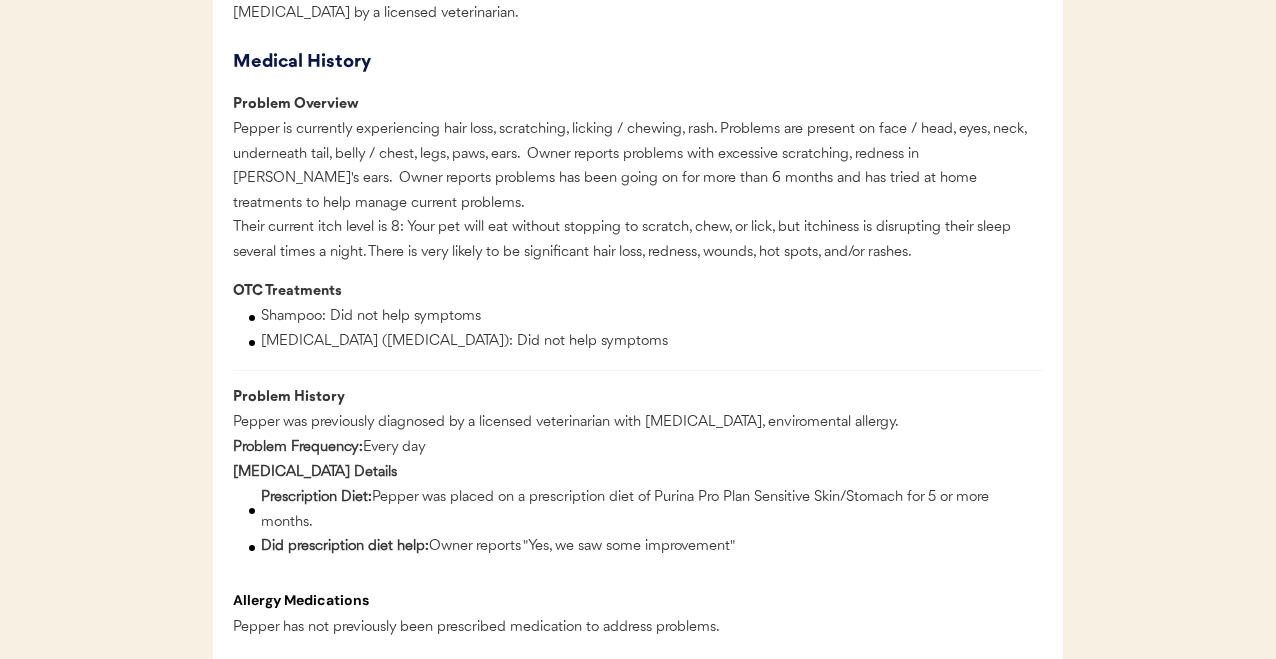 scroll, scrollTop: 463, scrollLeft: 0, axis: vertical 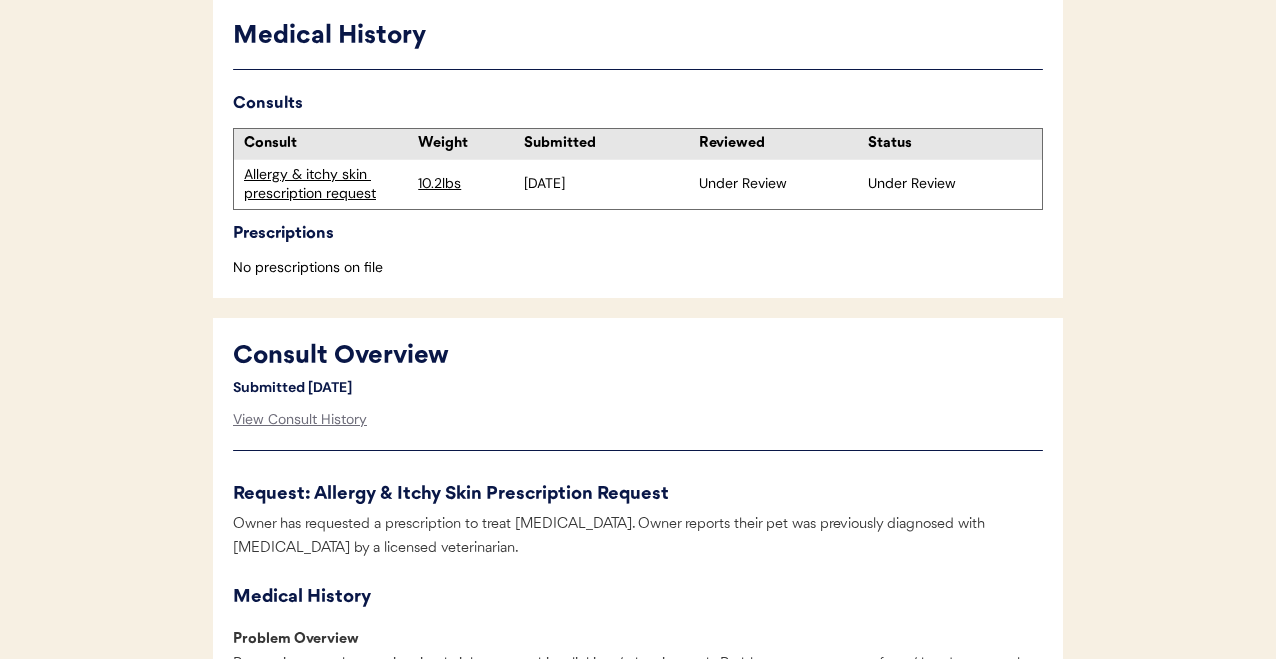 click on "Allergy & itchy skin prescription request" at bounding box center [326, 184] 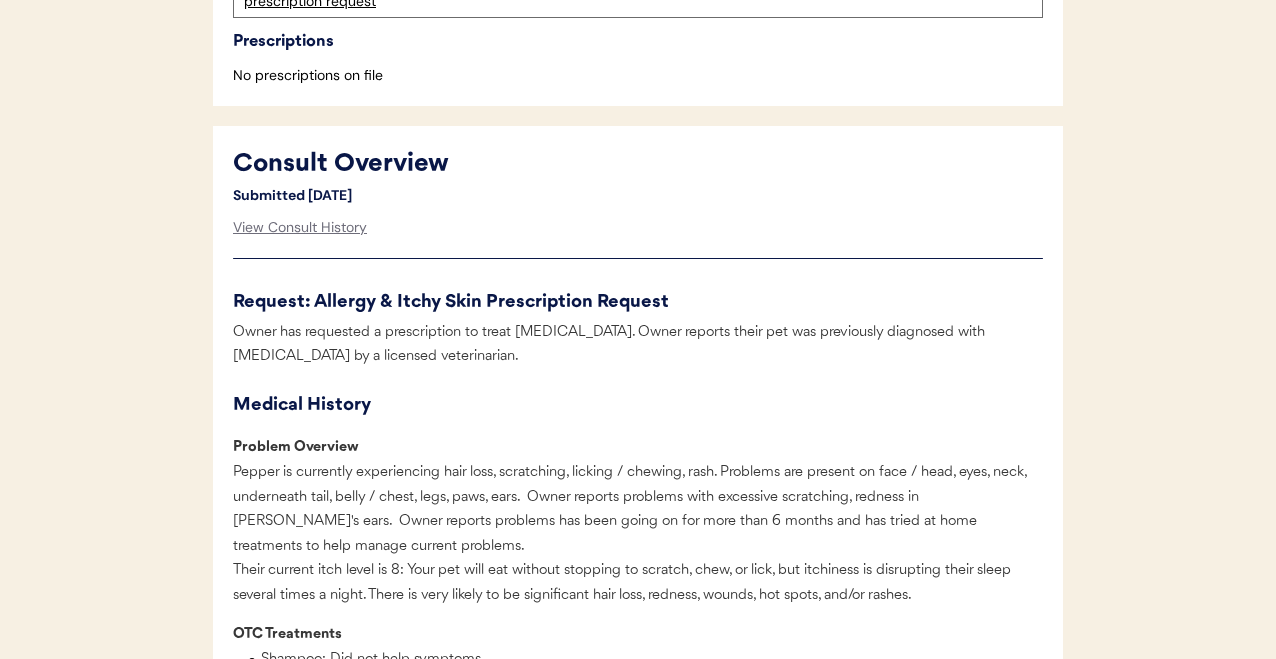 scroll, scrollTop: 362, scrollLeft: 0, axis: vertical 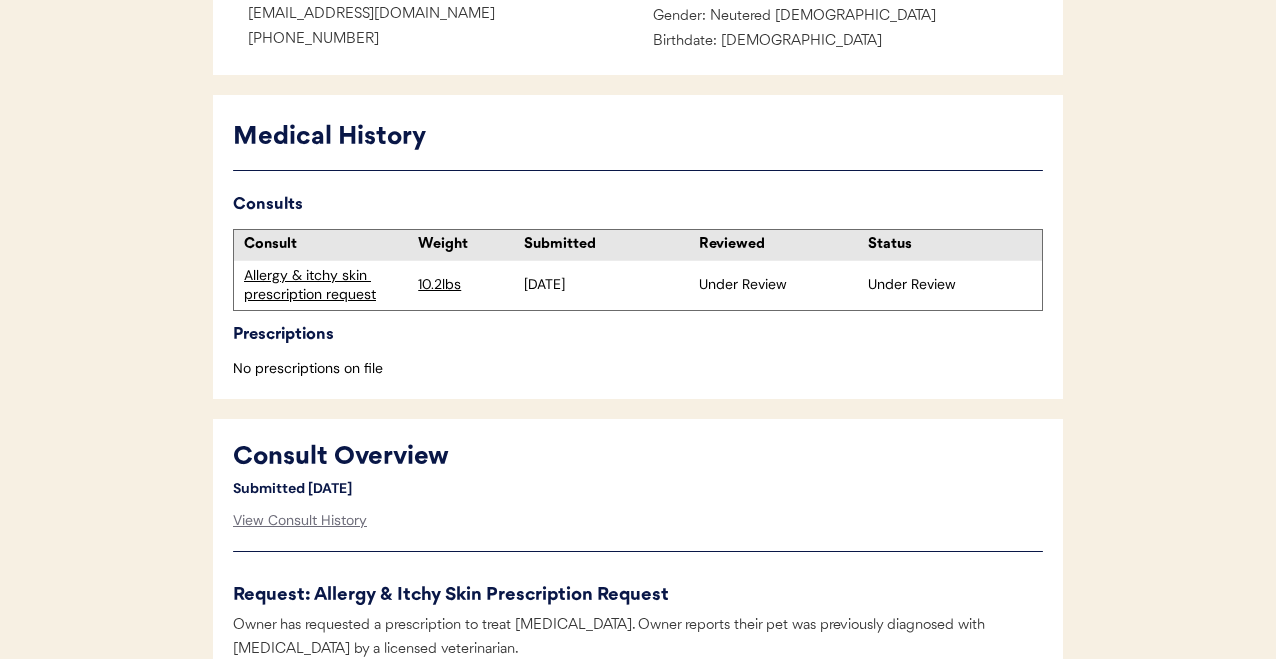 click on "Allergy & itchy skin prescription request" at bounding box center (326, 285) 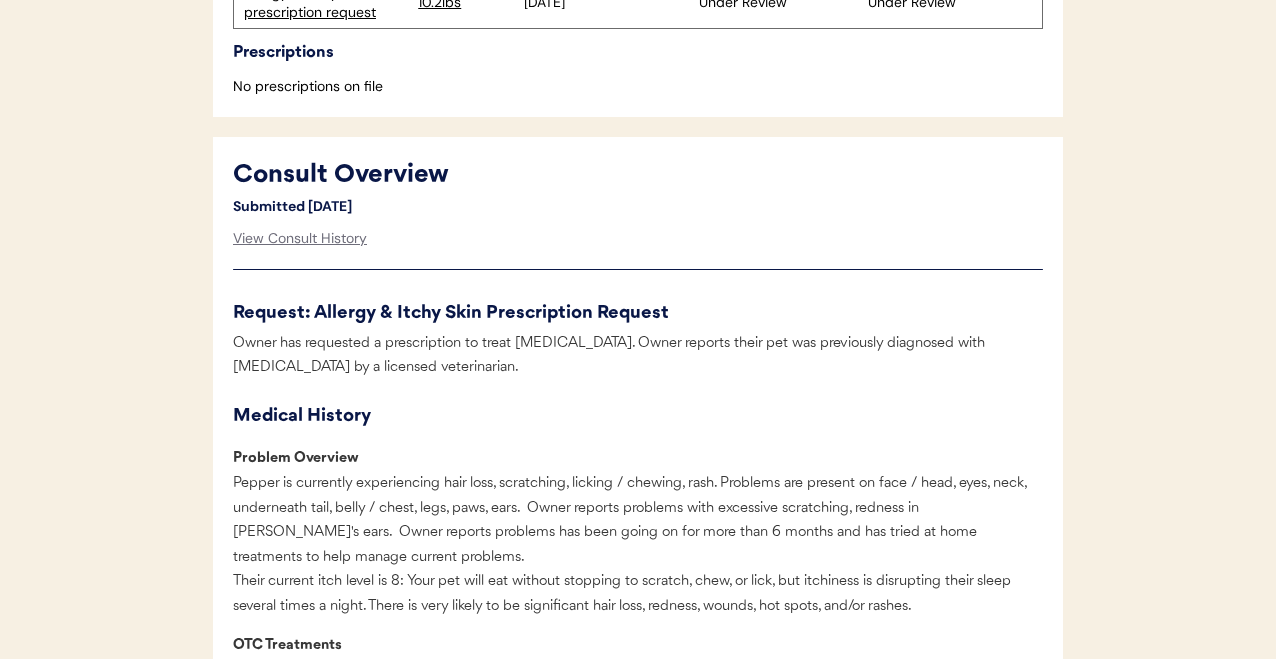 scroll, scrollTop: 337, scrollLeft: 0, axis: vertical 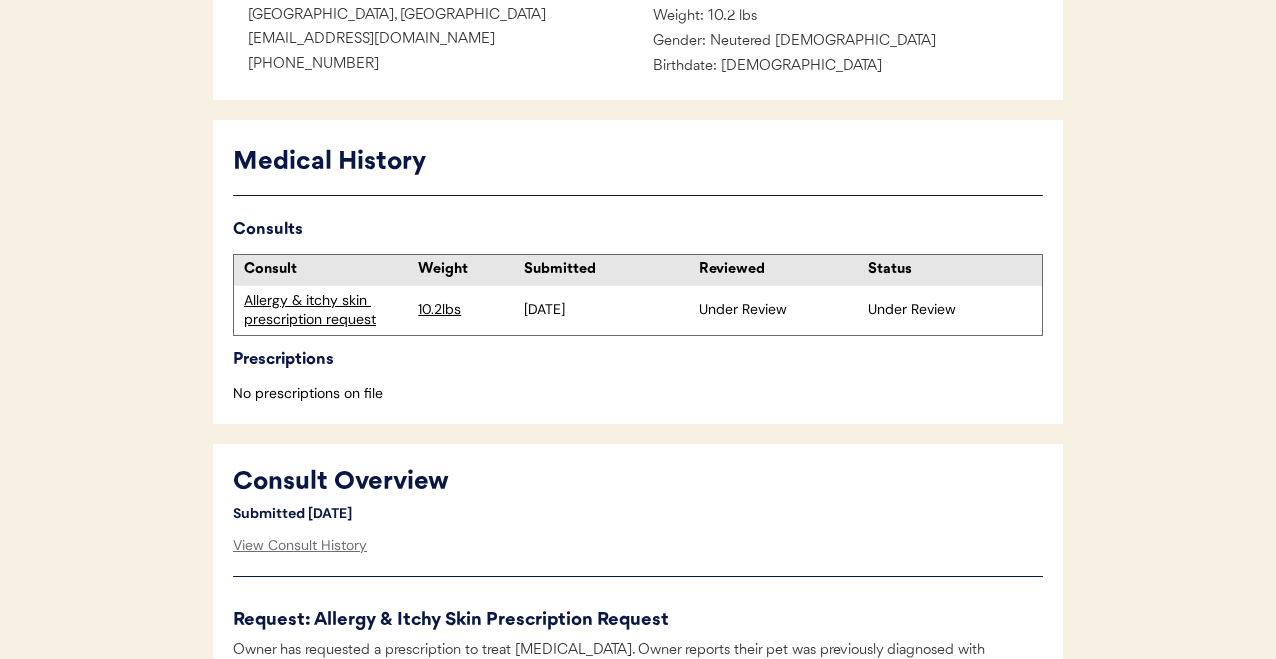 click on "Allergy & itchy skin prescription request" at bounding box center (326, 310) 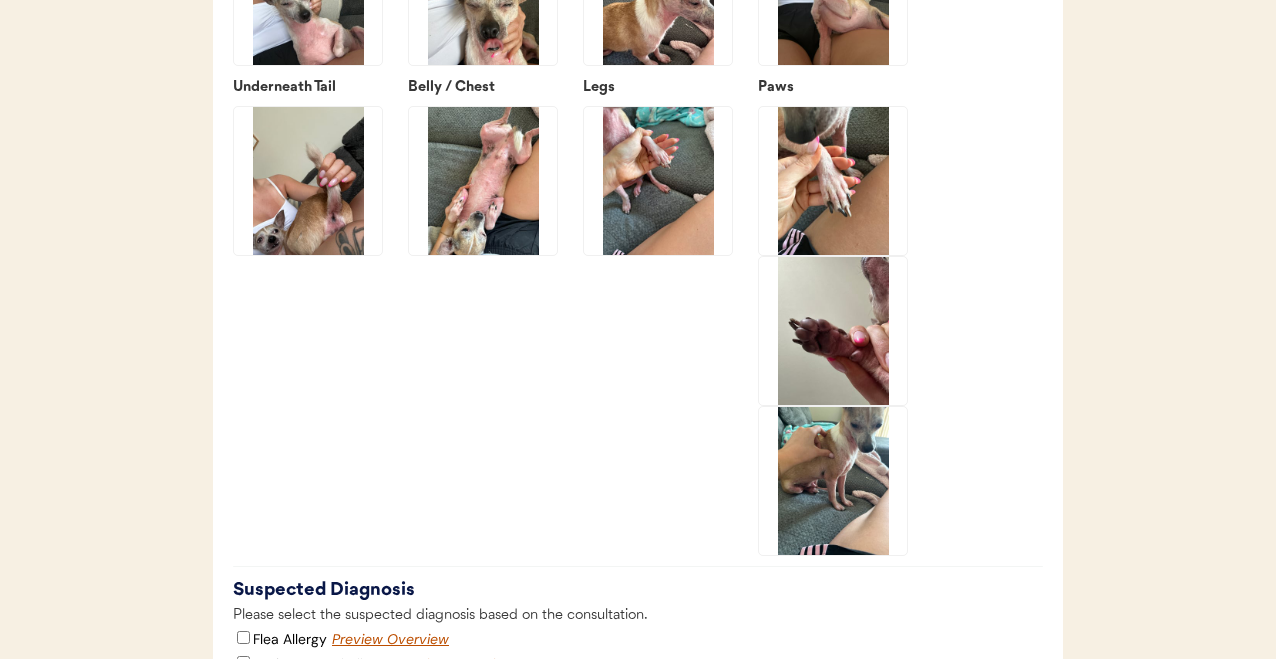 scroll, scrollTop: 3209, scrollLeft: 0, axis: vertical 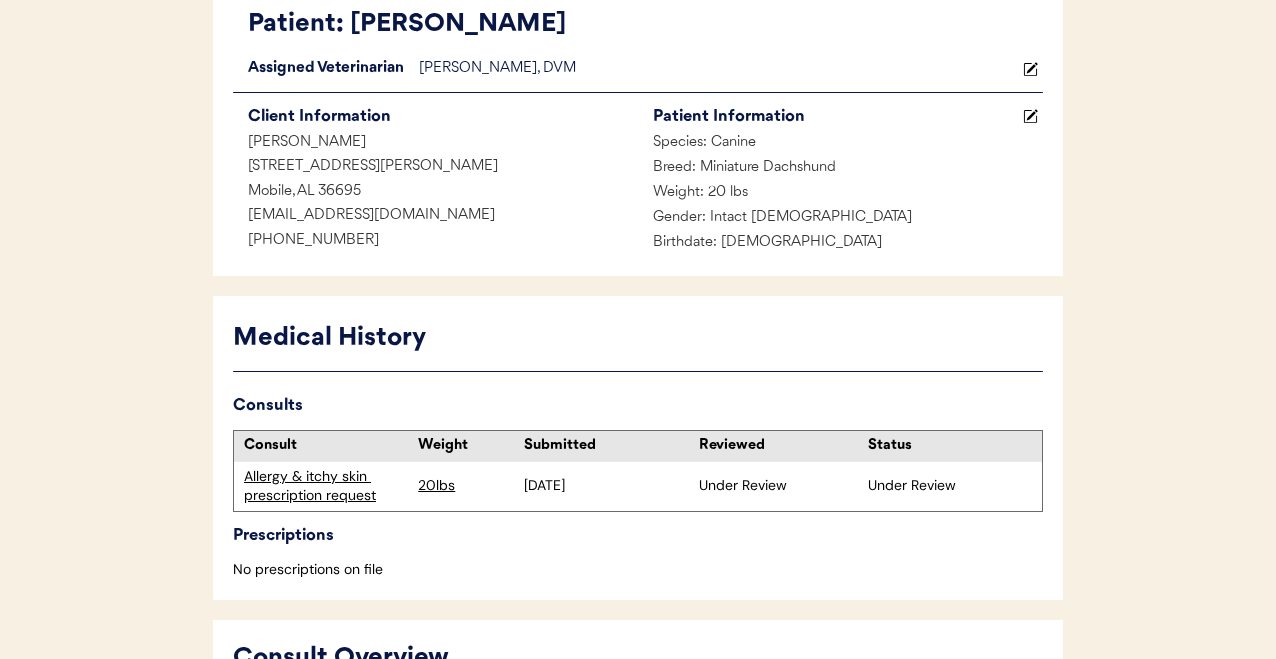 click on "Allergy & itchy skin prescription request" at bounding box center [326, 486] 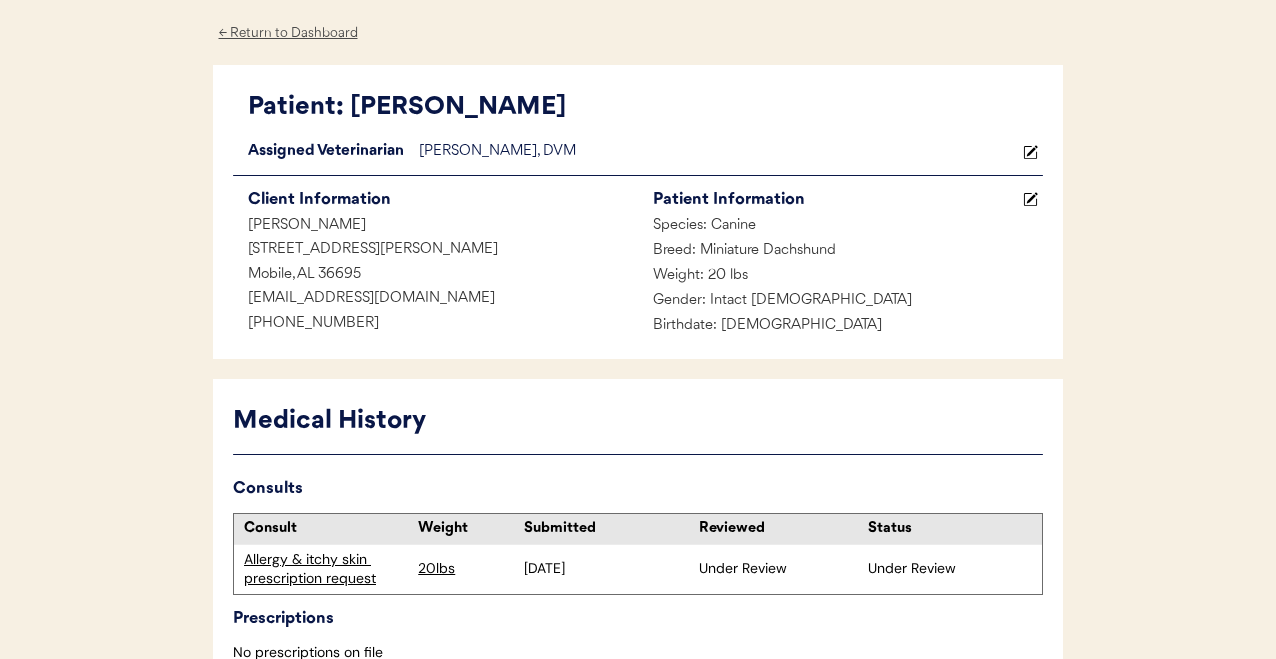 scroll, scrollTop: 192, scrollLeft: 0, axis: vertical 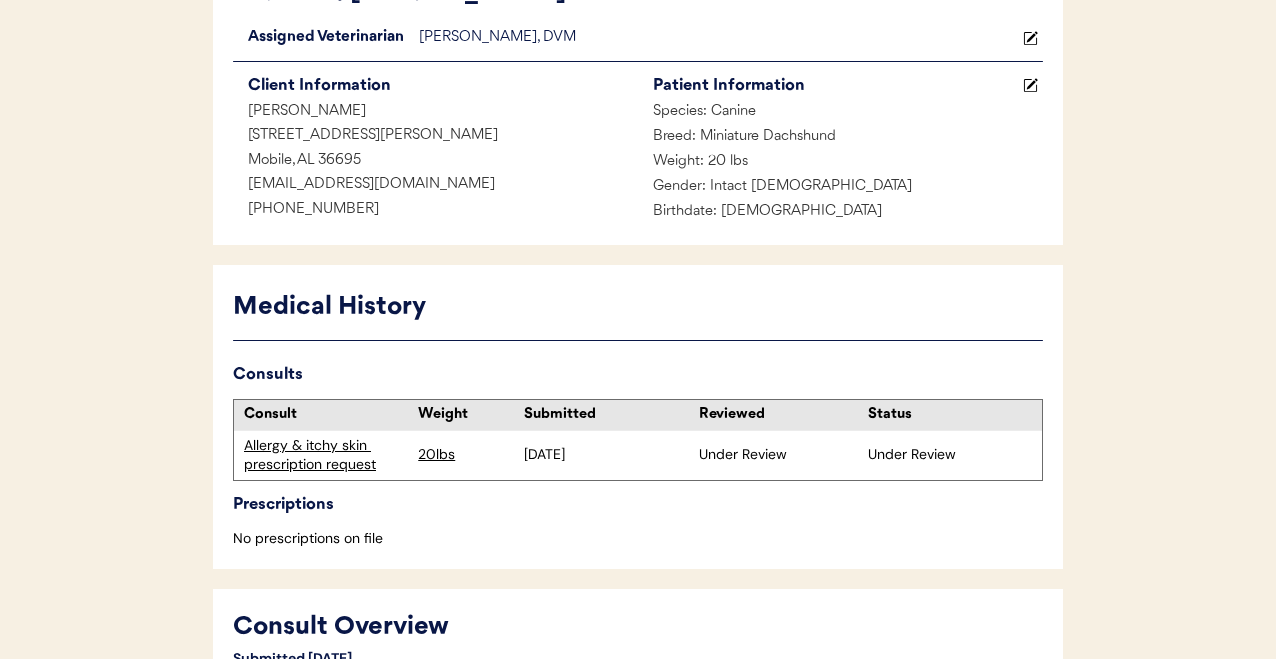 click on "Allergy & itchy skin prescription request" at bounding box center (326, 455) 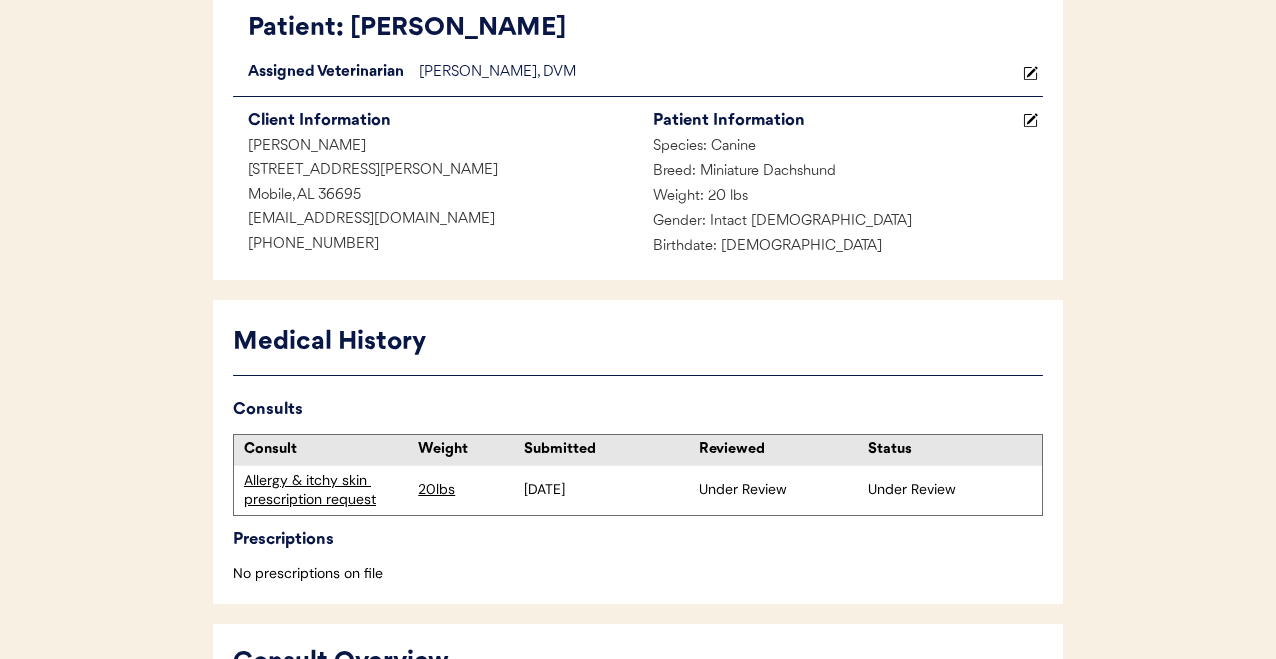 scroll, scrollTop: 221, scrollLeft: 0, axis: vertical 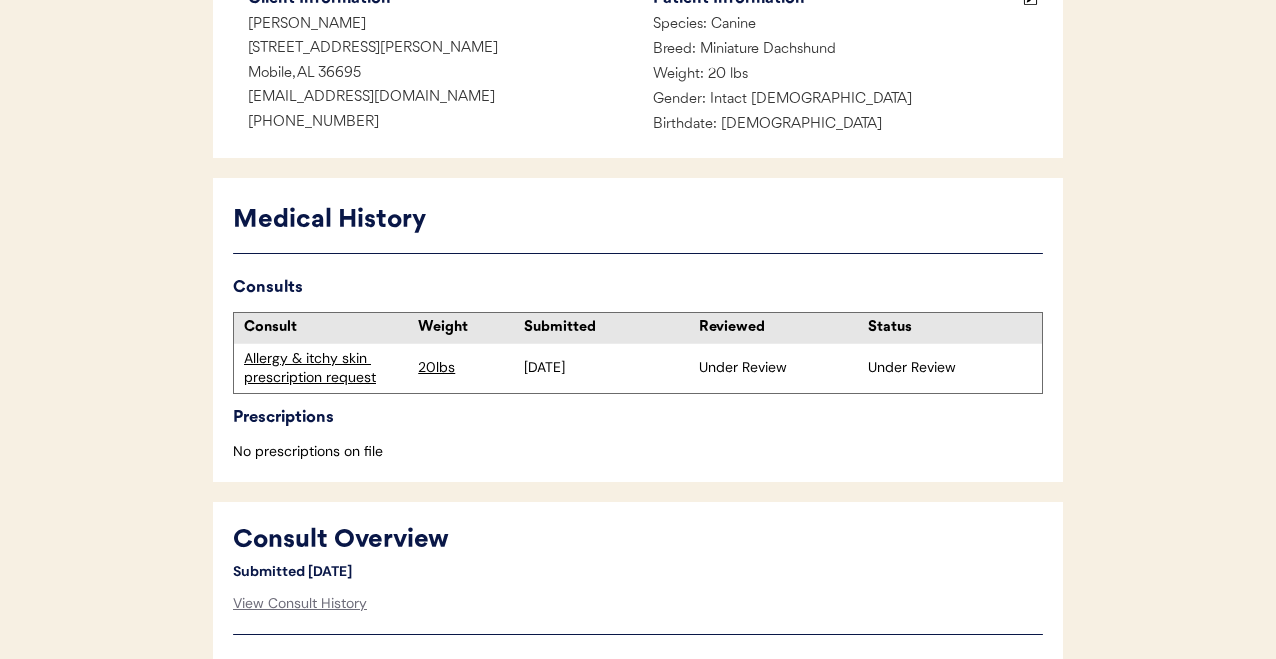 click on "Allergy & itchy skin prescription request" at bounding box center [326, 368] 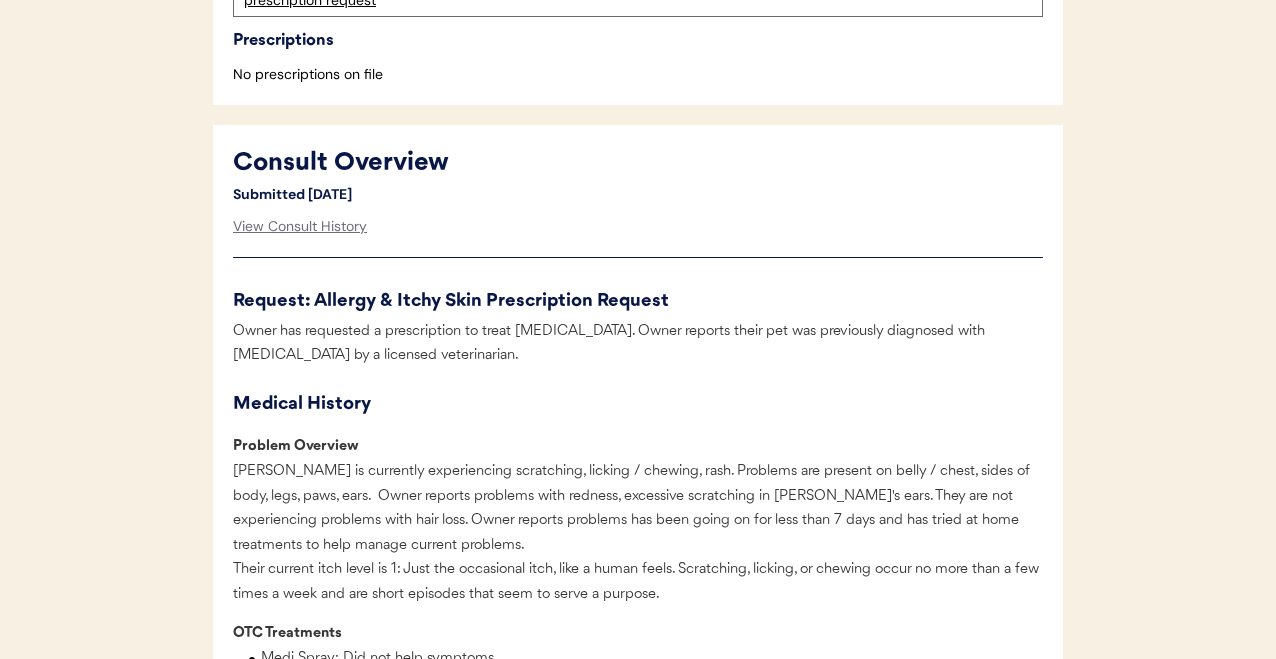 scroll, scrollTop: 473, scrollLeft: 0, axis: vertical 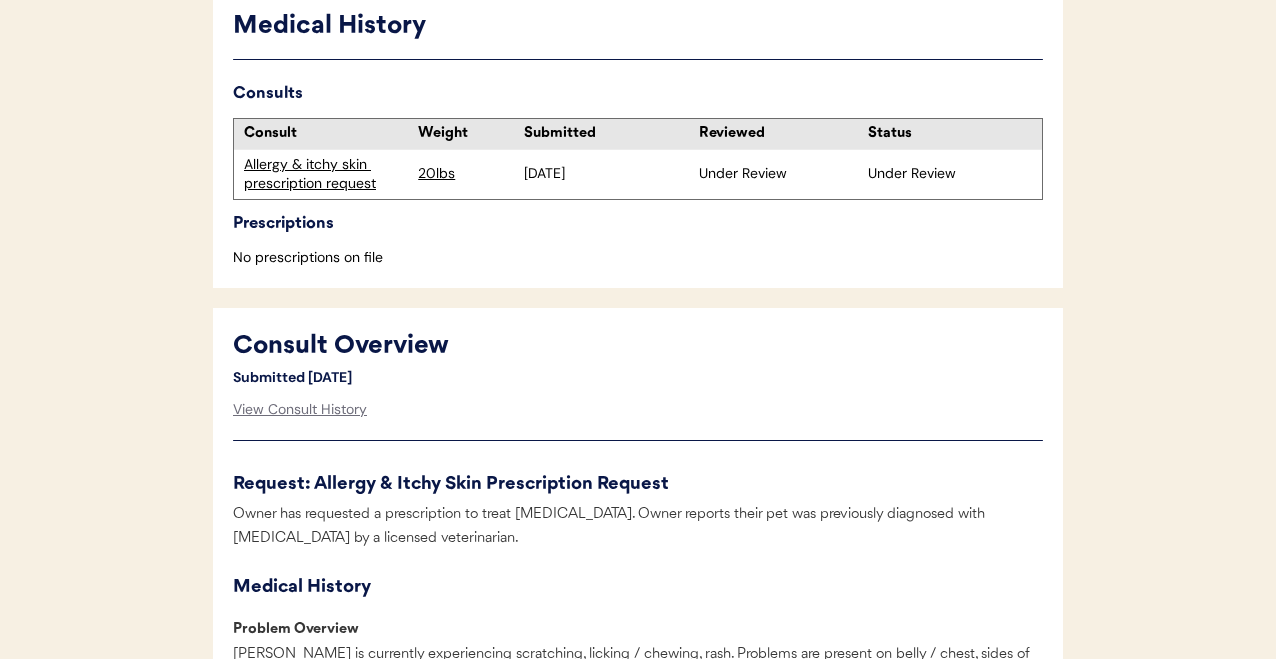 click on "Allergy & itchy skin prescription request" at bounding box center [326, 174] 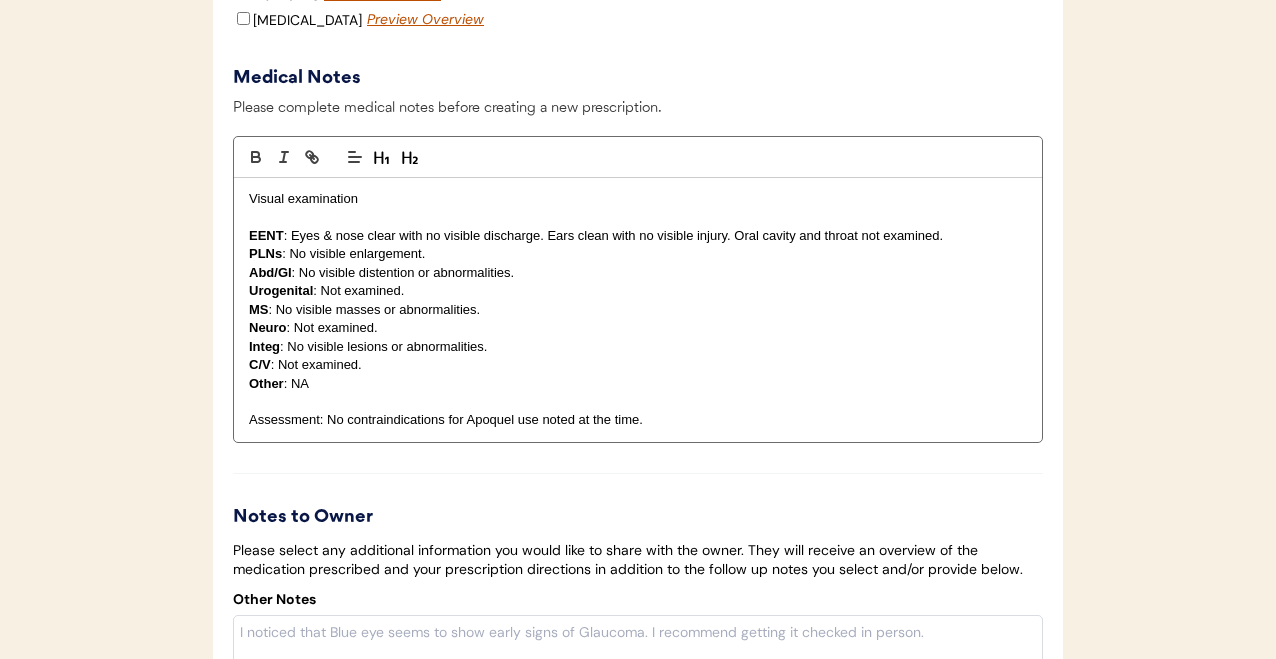 scroll, scrollTop: 4590, scrollLeft: 0, axis: vertical 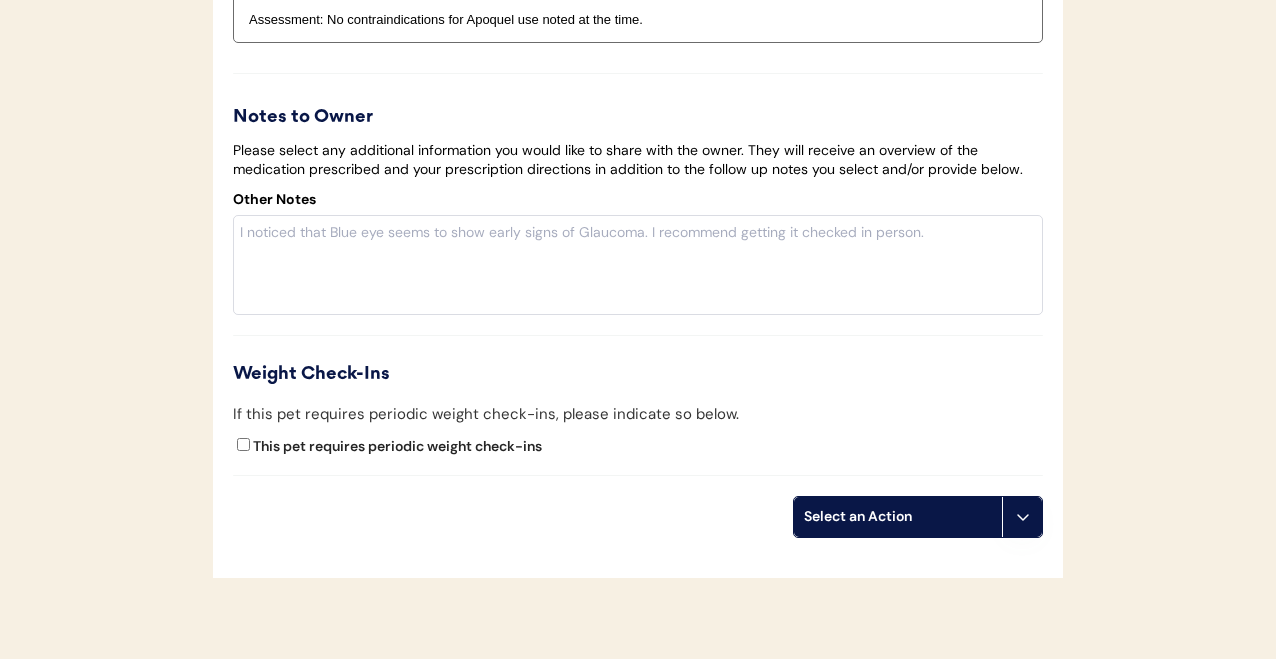 click at bounding box center (1022, 517) 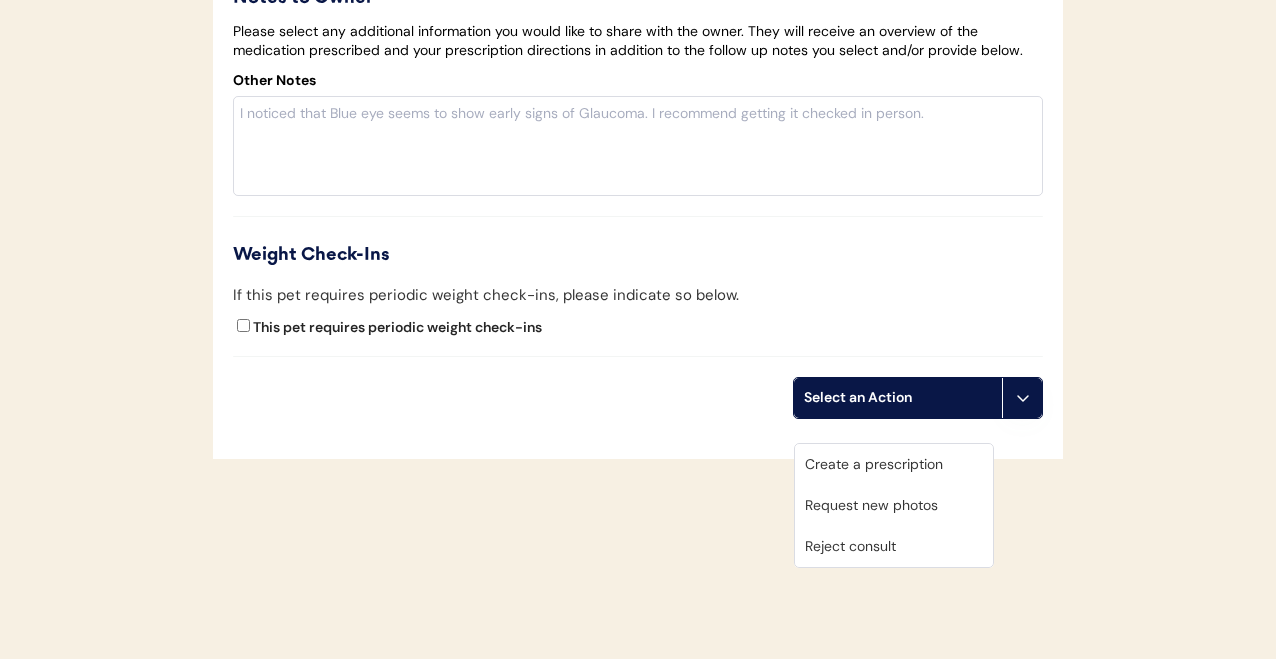 click on "Patients Consults Orders Admin Logout ← Return to Dashboard Patient: Daisy
Loading...
Assigned Veterinarian [PERSON_NAME], DVM Client Information [PERSON_NAME] Vice [STREET_ADDRESS][PERSON_NAME] [EMAIL_ADDRESS][DOMAIN_NAME] [PHONE_NUMBER] Patient Information Species: Canine Breed: Miniature Dachshund Weight: 20 lbs Gender: Intact [DEMOGRAPHIC_DATA] Birthdate: [DEMOGRAPHIC_DATA] Medical History Consults Consult Weight
Submitted Reviewed Status Allergy & itchy skin prescription request 20lbs [DATE] Under Review Under Review Prescriptions No prescriptions on file Consult Overview Submitted [DATE] View Consult History Request: Allergy & Itchy Skin Prescription Request Medical History Problem Overview OTC Treatments Problem History" at bounding box center [638, -2025] 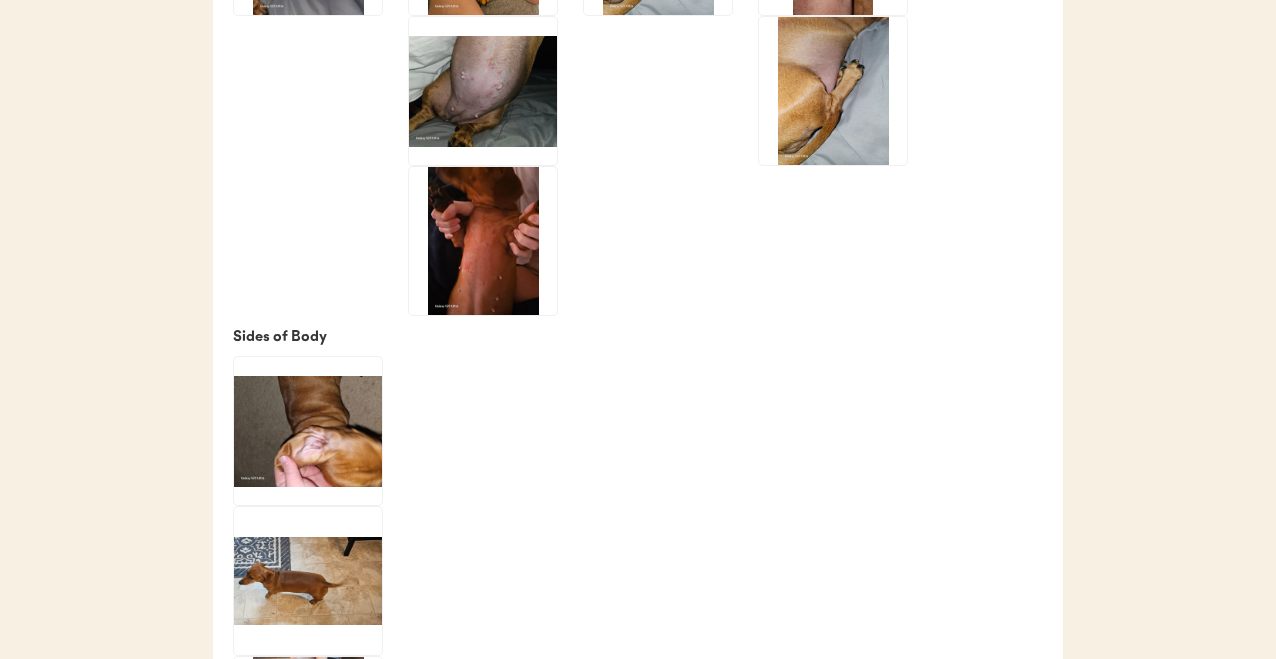 scroll, scrollTop: 3406, scrollLeft: 0, axis: vertical 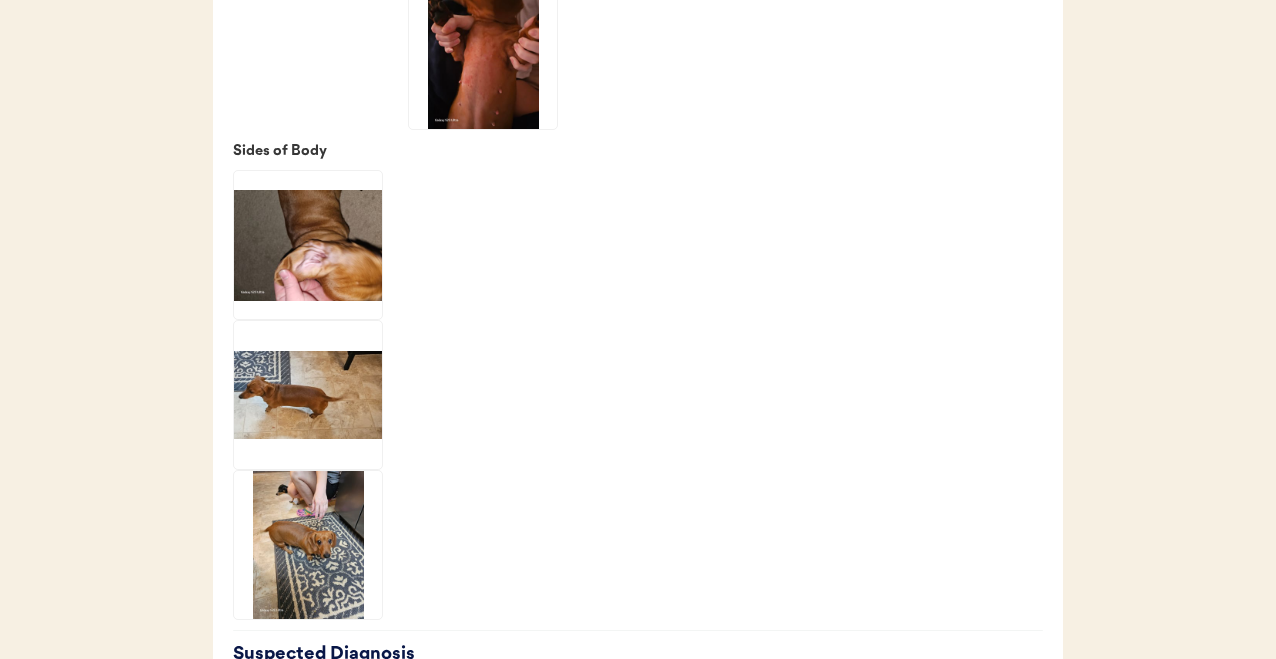 click 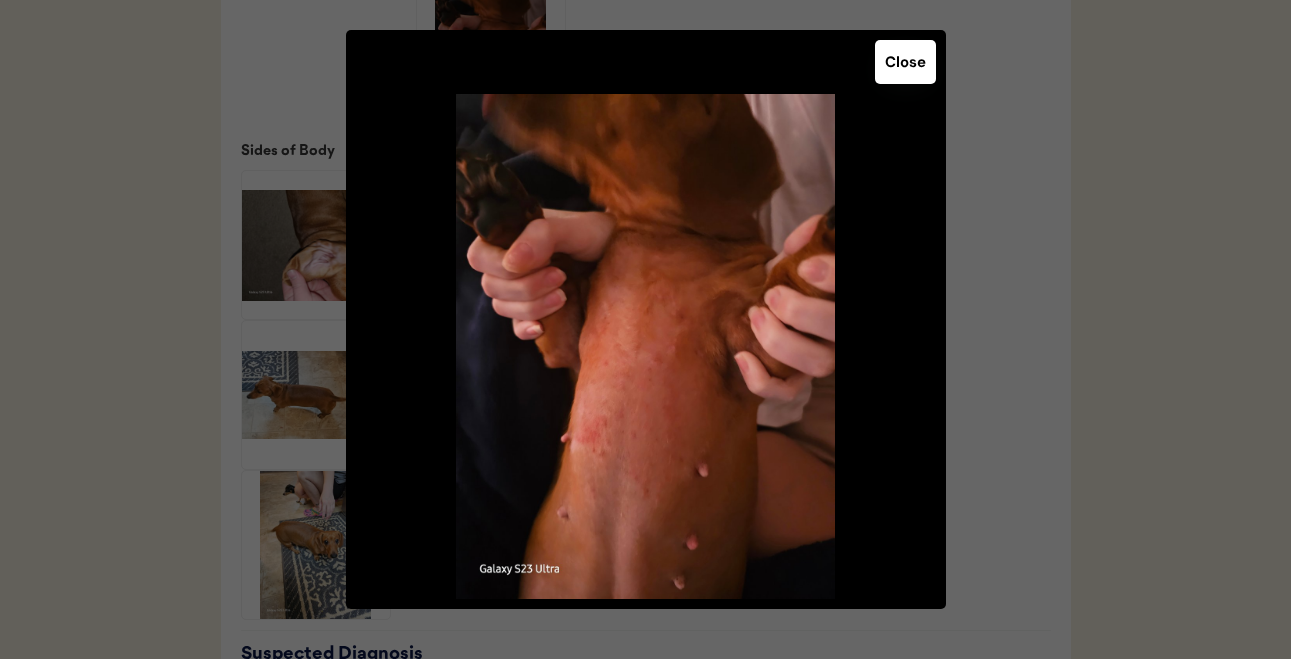 click at bounding box center [645, 329] 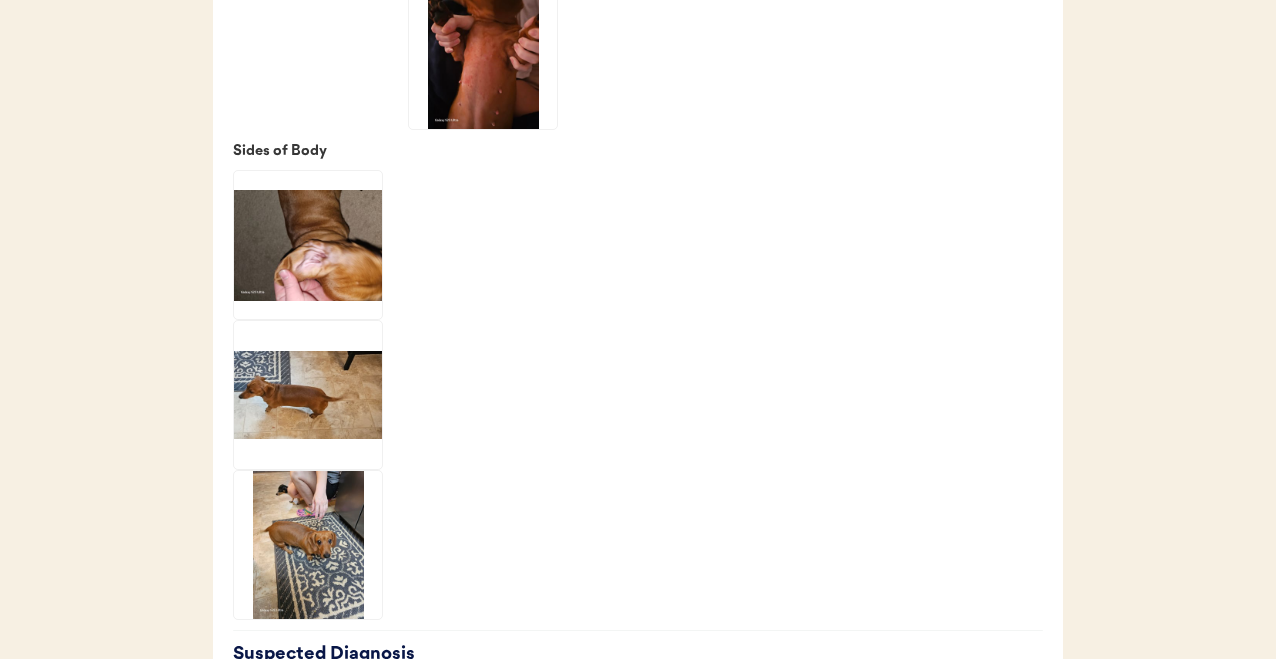 scroll, scrollTop: 3803, scrollLeft: 0, axis: vertical 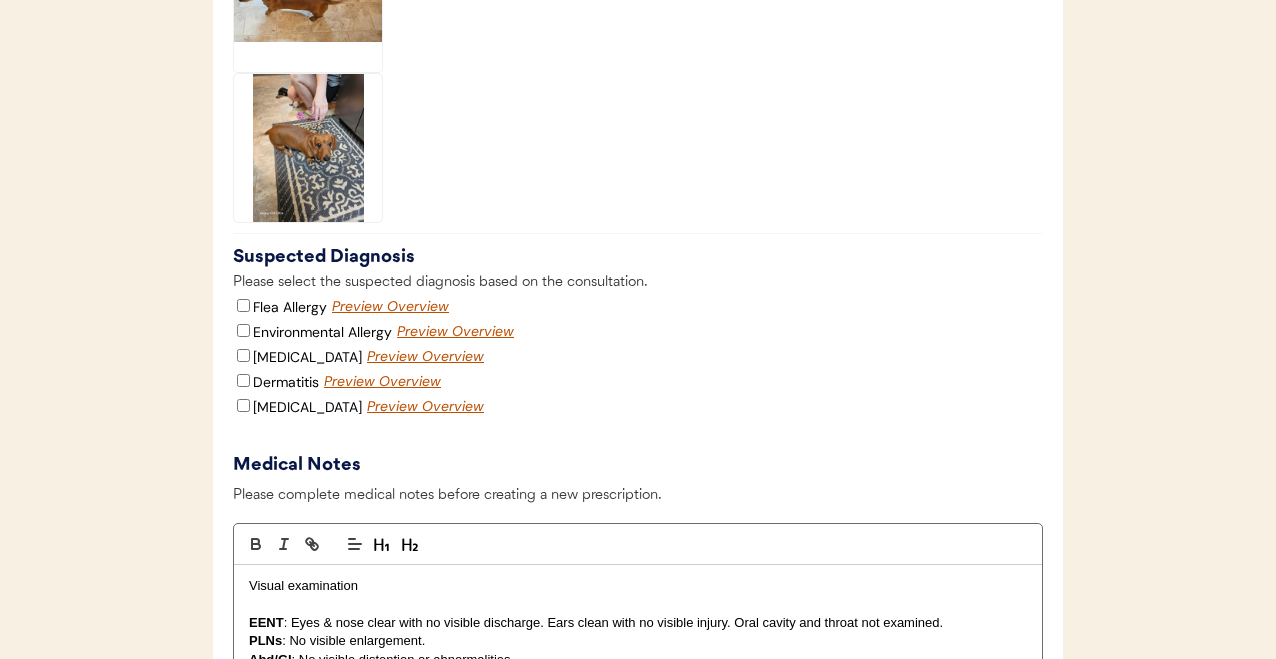 click 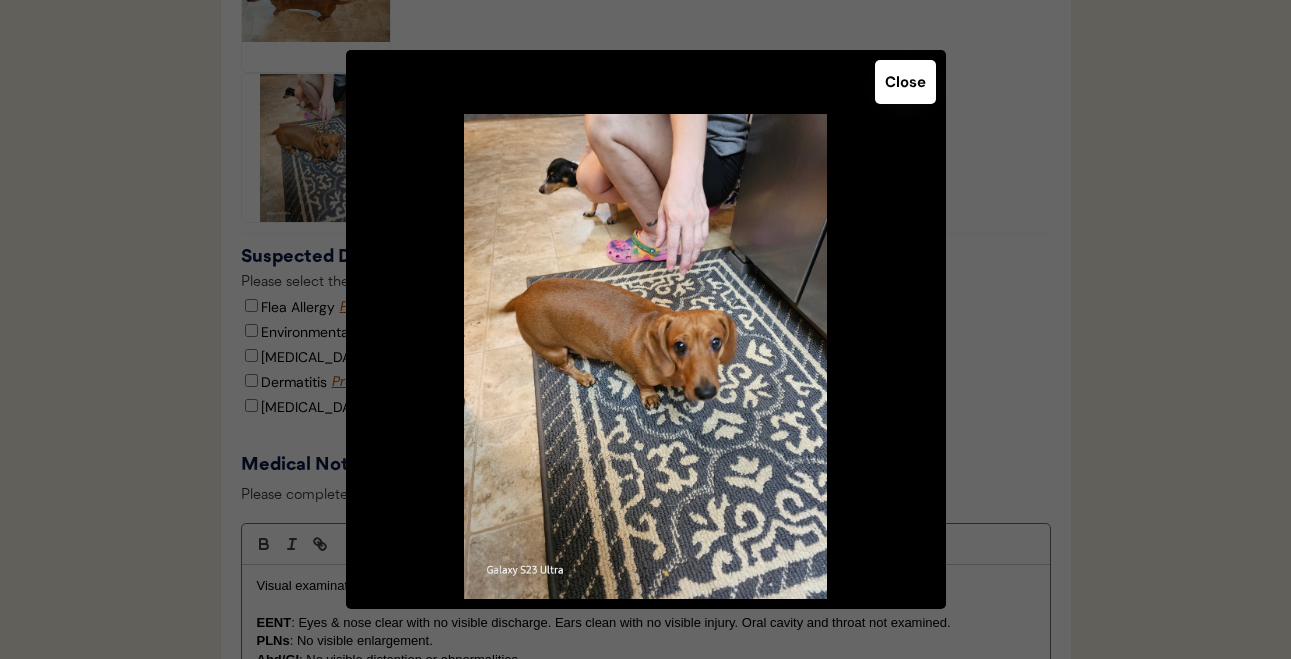 click at bounding box center (645, 329) 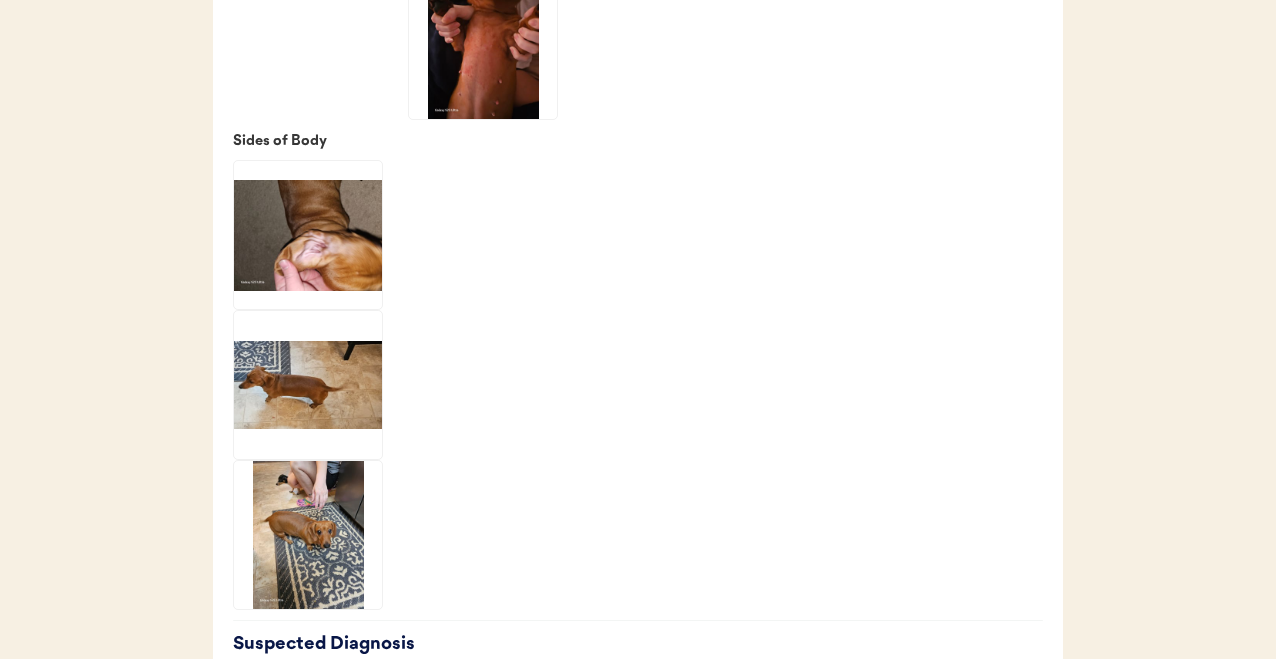 scroll, scrollTop: 3317, scrollLeft: 0, axis: vertical 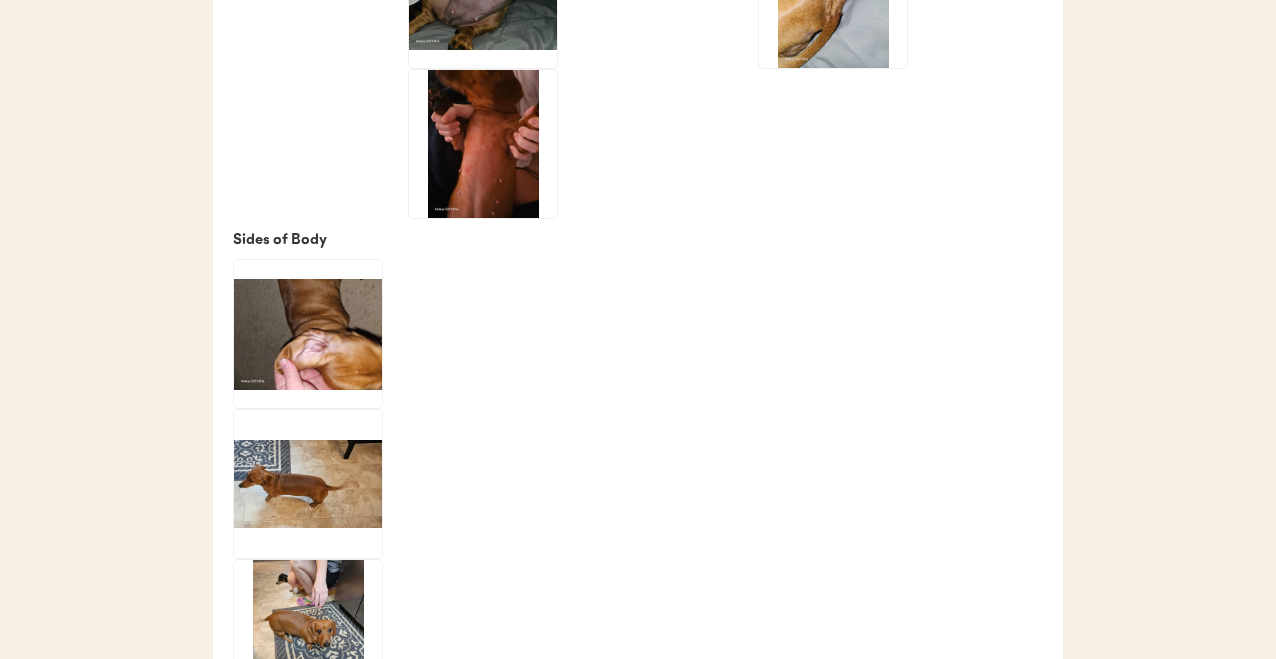 click 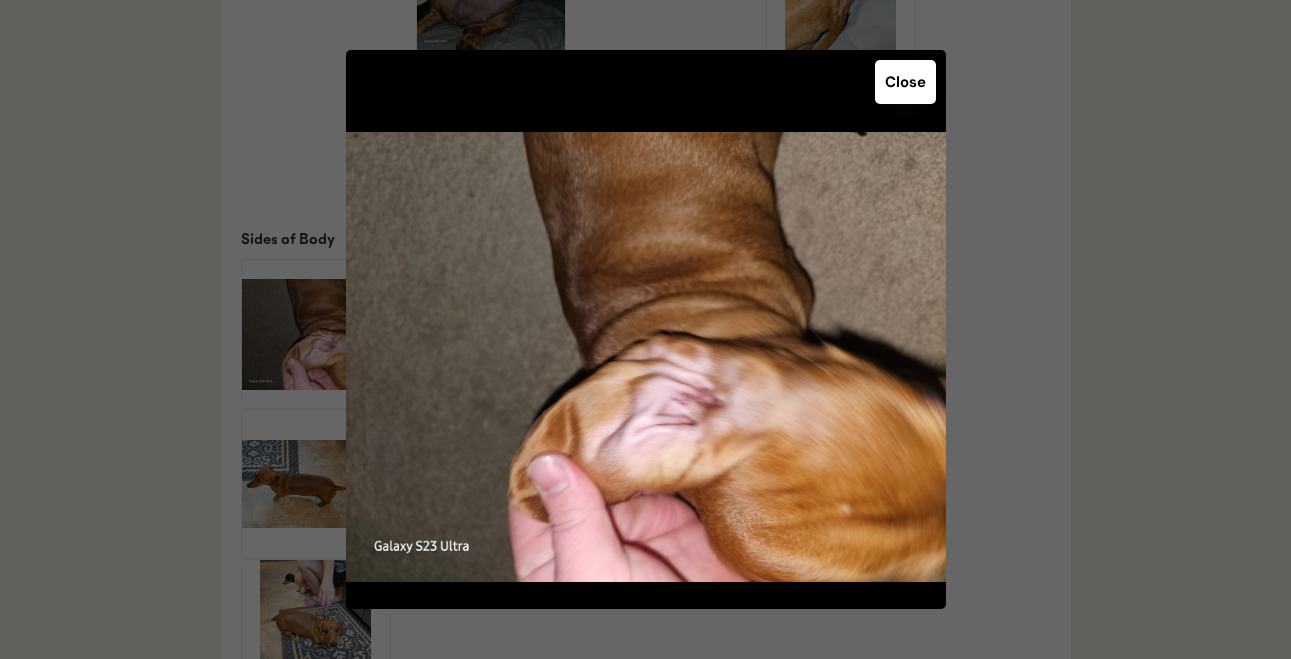 click at bounding box center [645, 329] 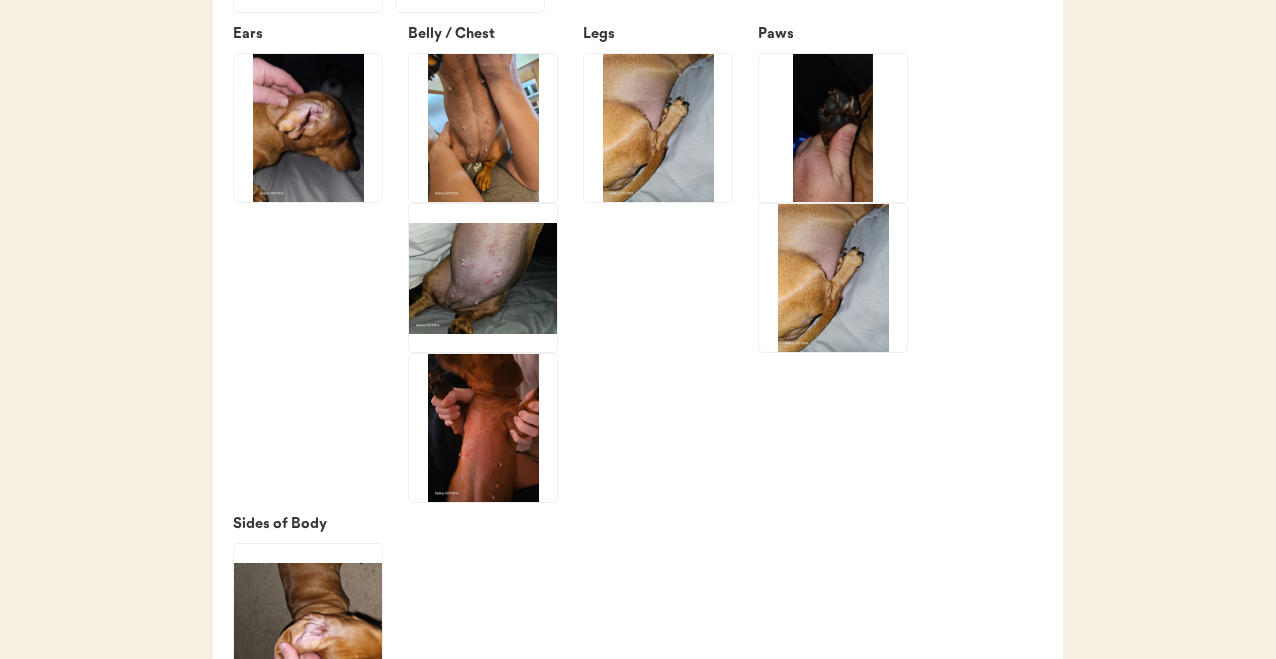 scroll, scrollTop: 2810, scrollLeft: 0, axis: vertical 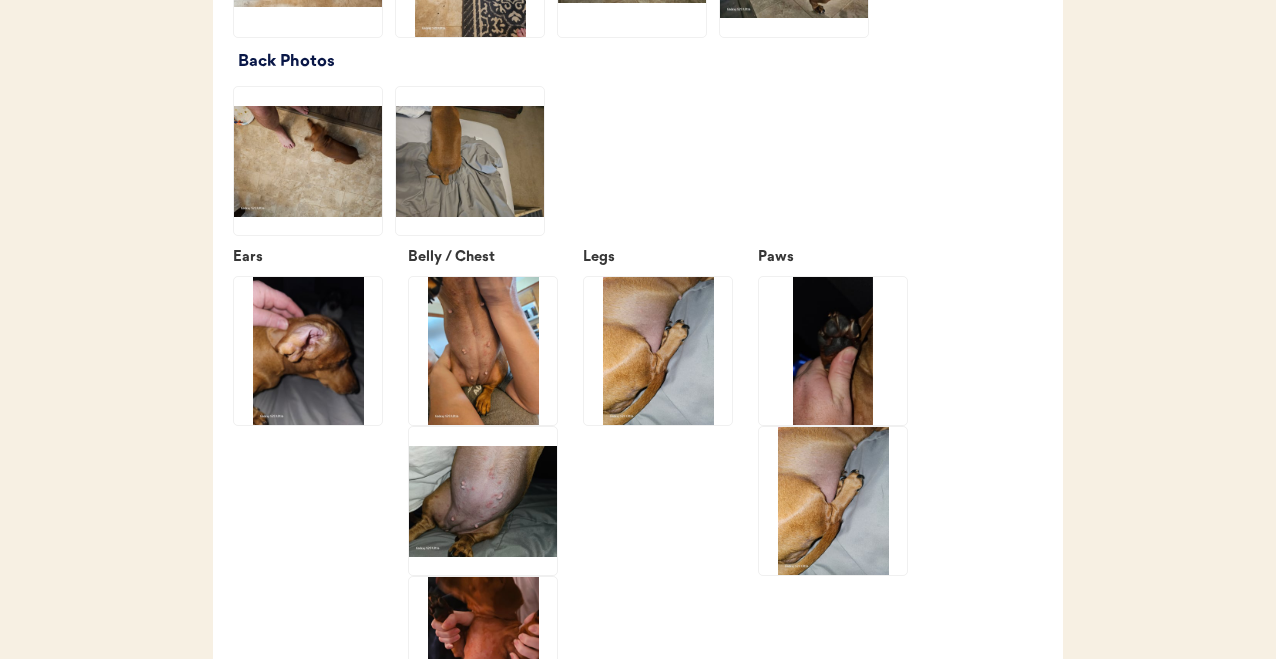click 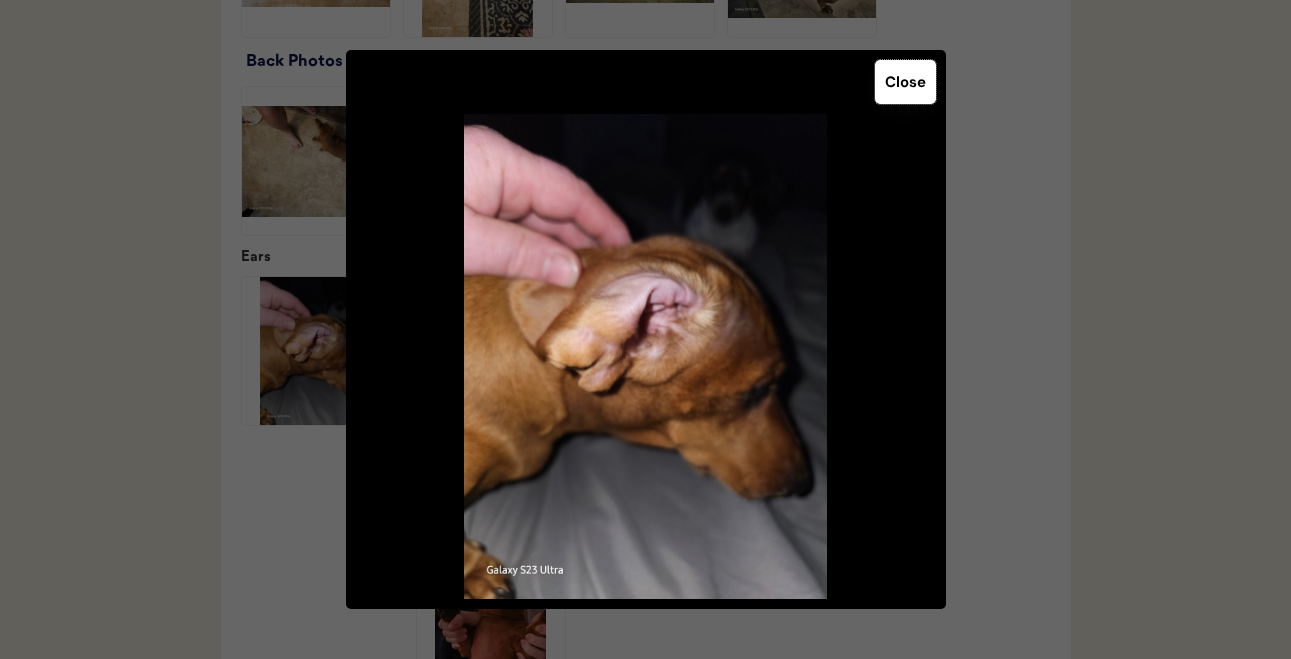 click on "Close" at bounding box center [905, 82] 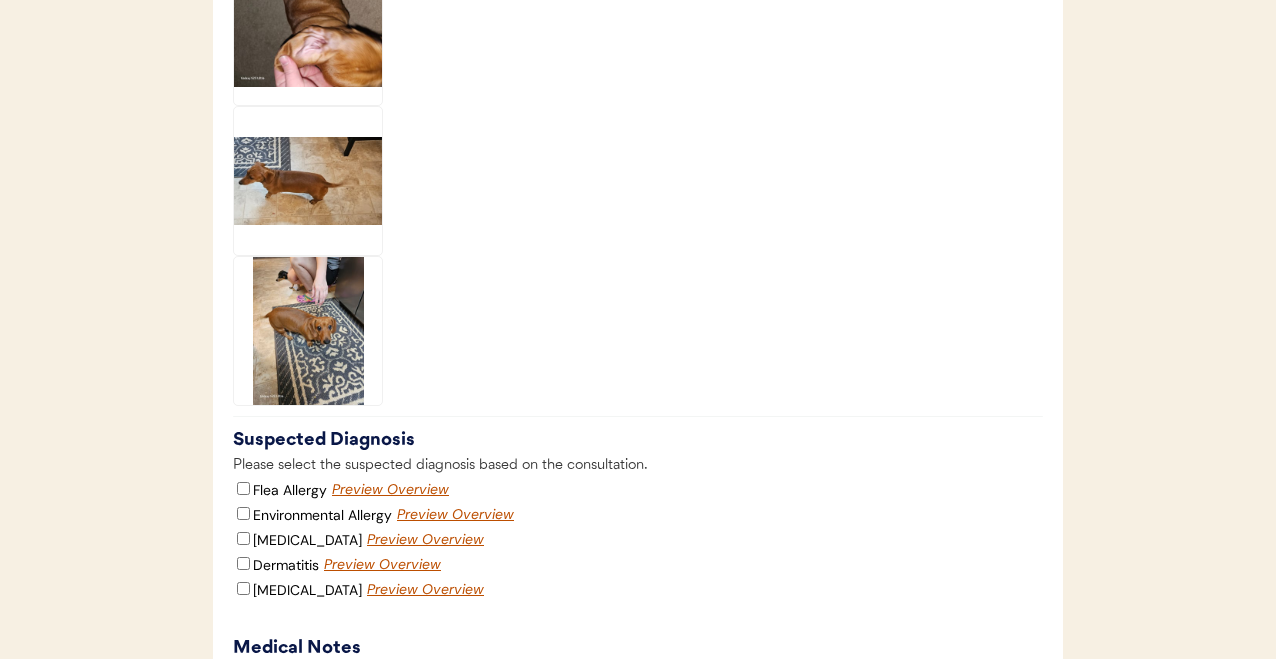 scroll, scrollTop: 3391, scrollLeft: 0, axis: vertical 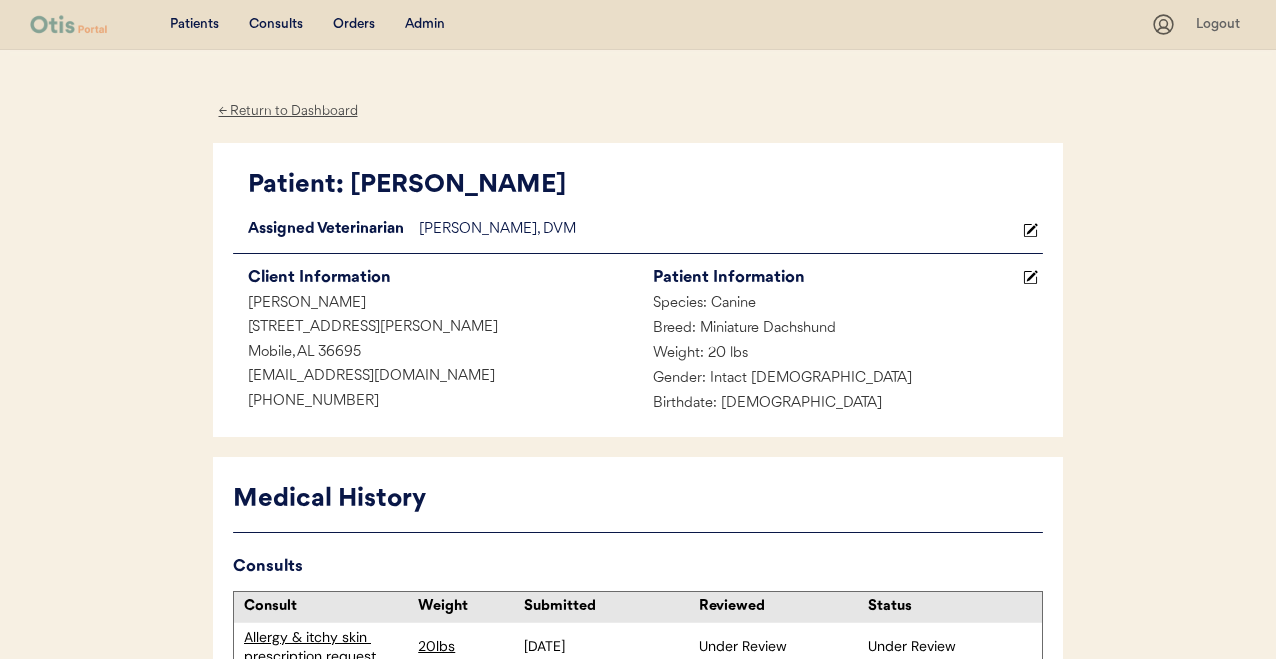 click on "← Return to Dashboard" at bounding box center (288, 111) 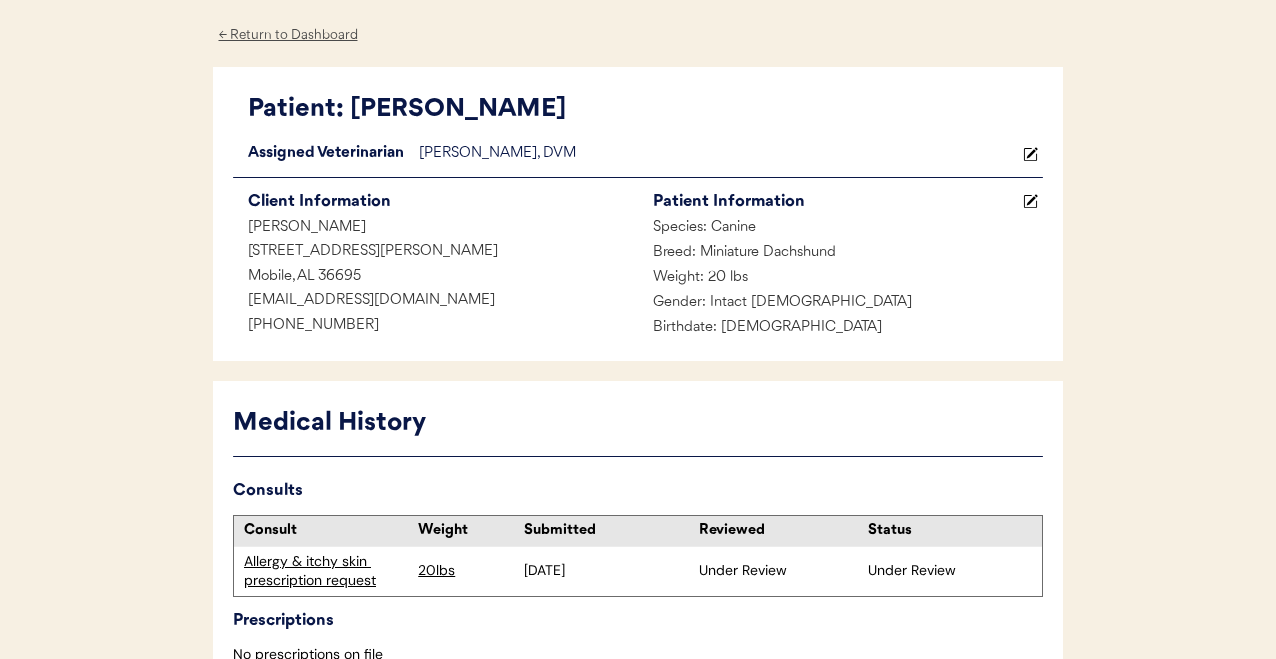 scroll, scrollTop: 0, scrollLeft: 0, axis: both 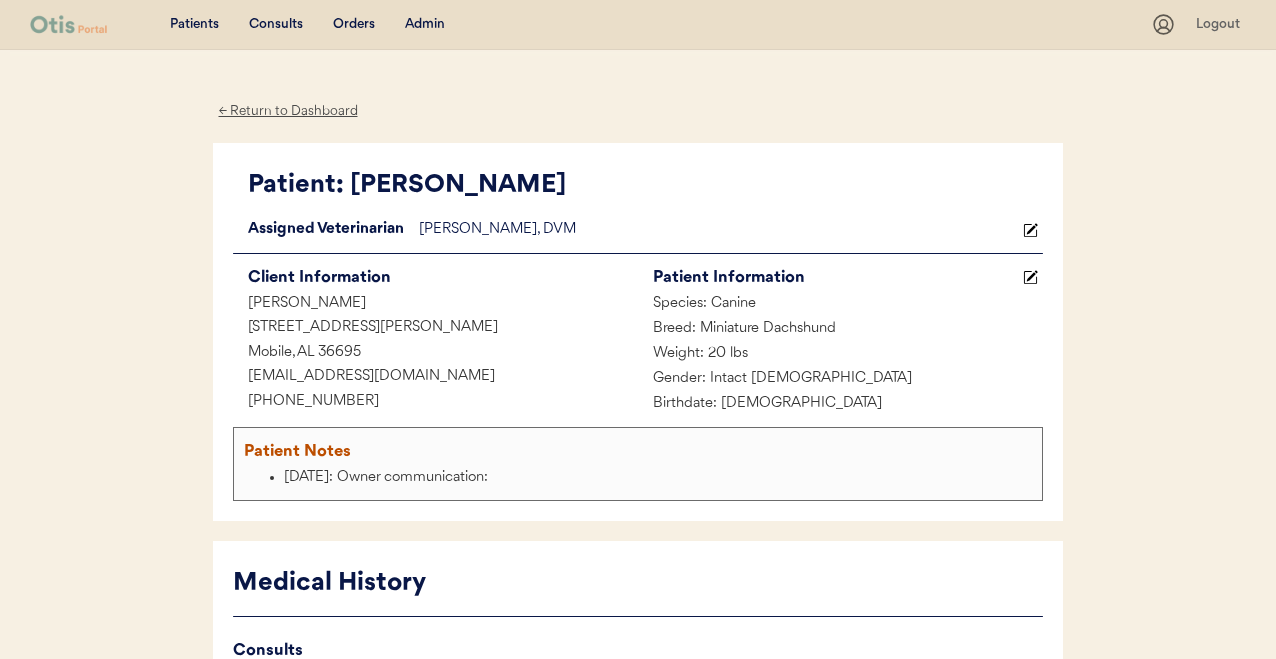 click on "← Return to Dashboard" at bounding box center [288, 111] 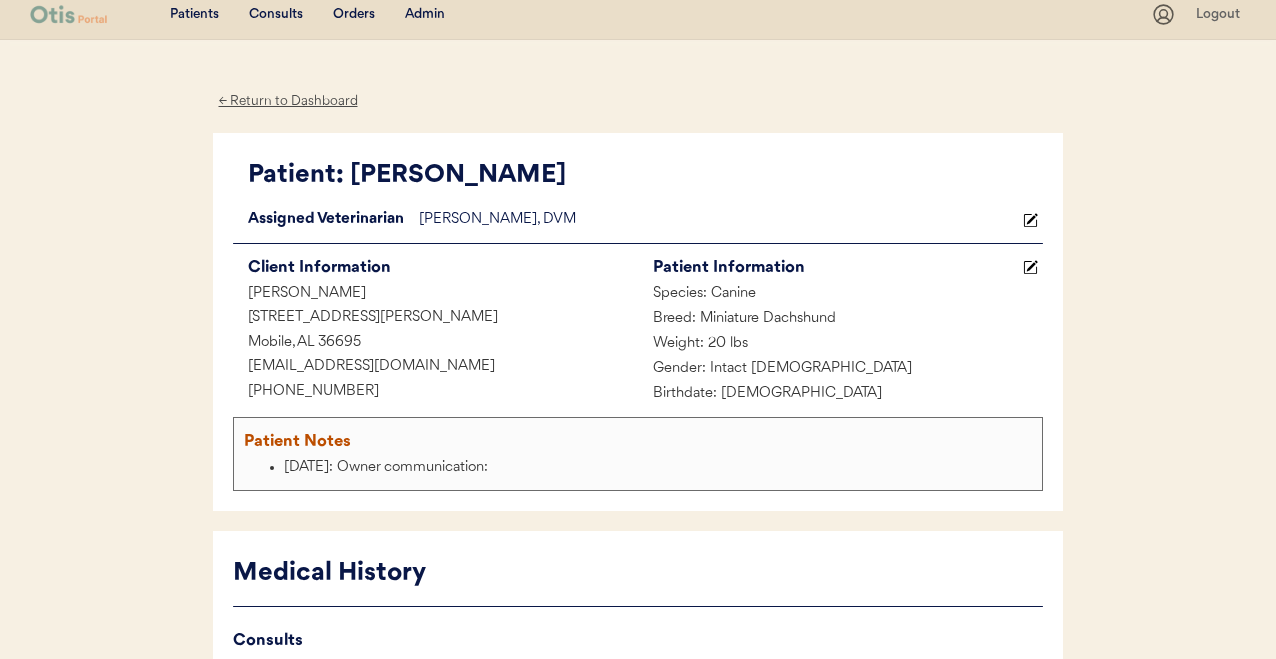 scroll, scrollTop: 0, scrollLeft: 0, axis: both 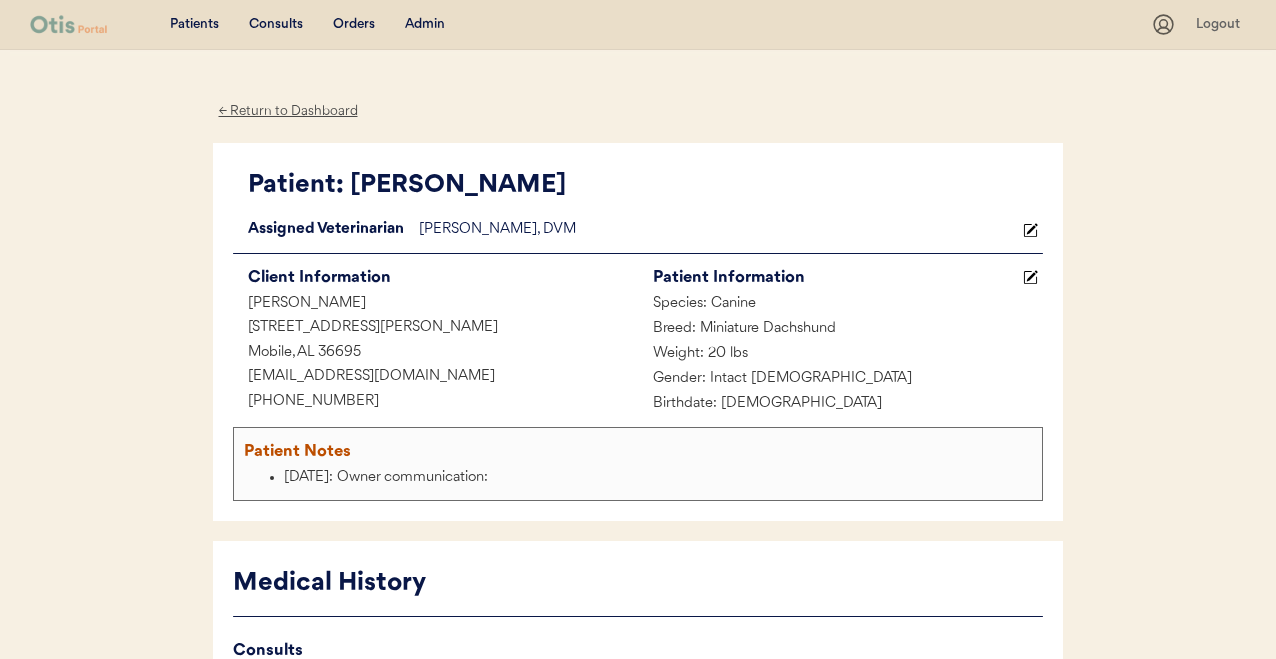 click 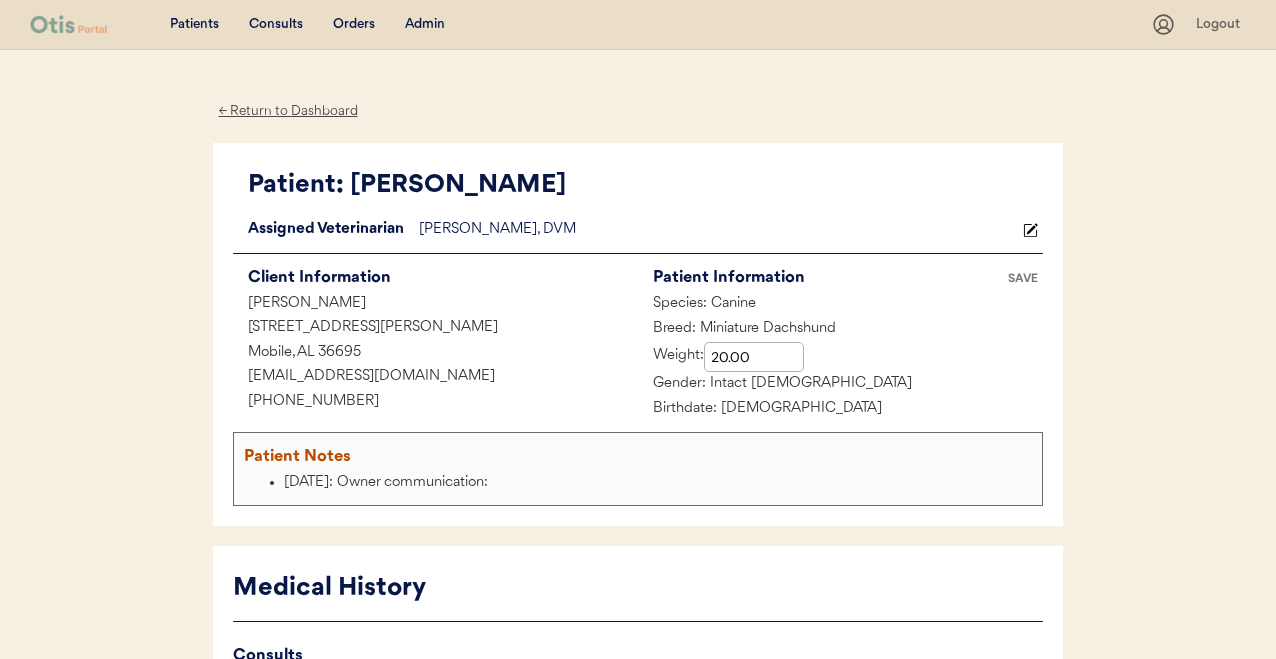 click on "SAVE" at bounding box center (1023, 278) 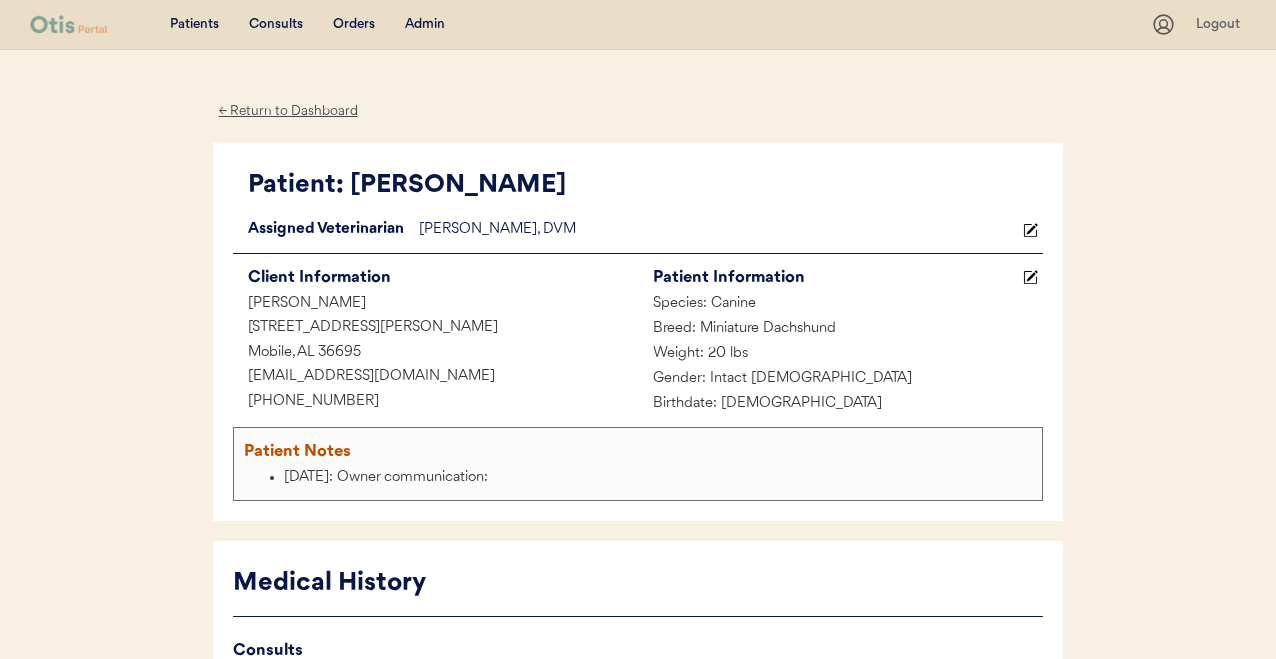 click 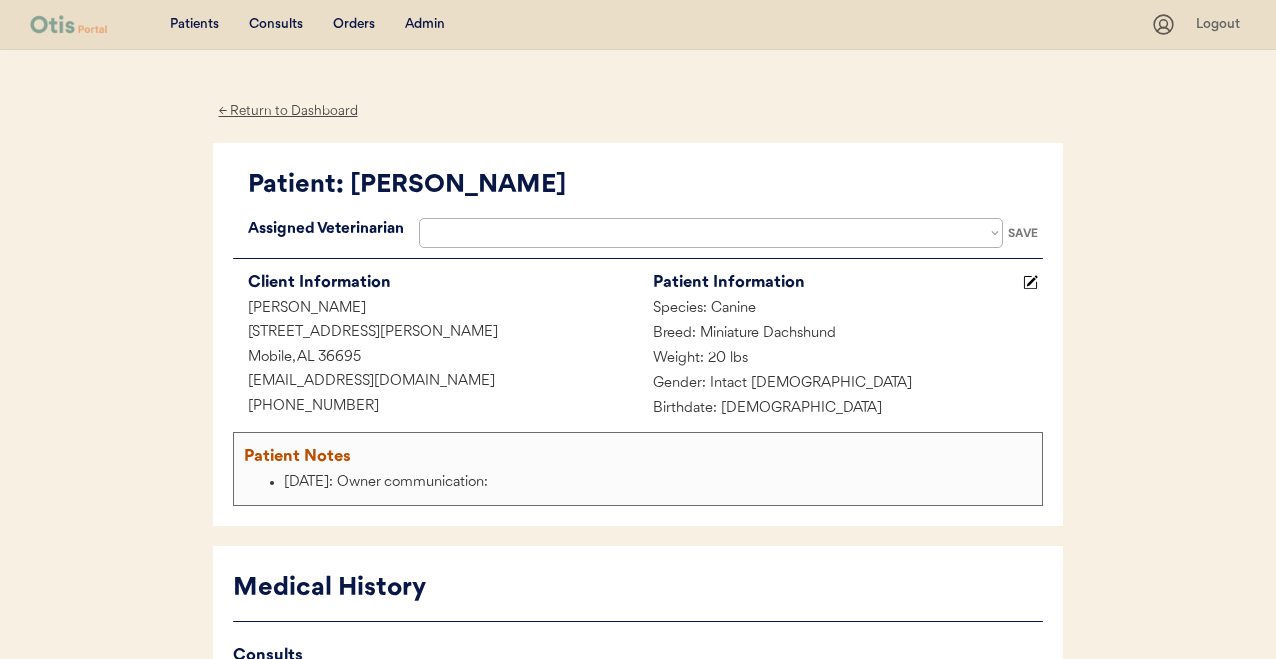 select on ""1348695171700984260__LOOKUP__1716320642479x358736860840021000"" 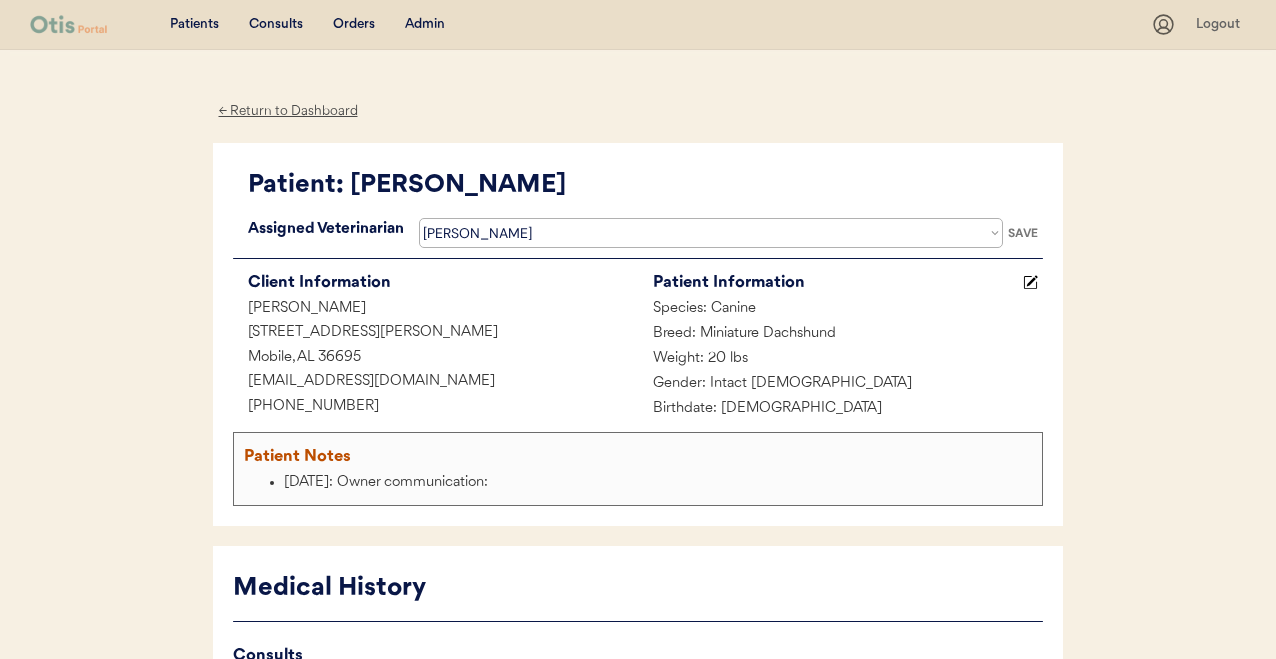 click on "SAVE" at bounding box center (1023, 233) 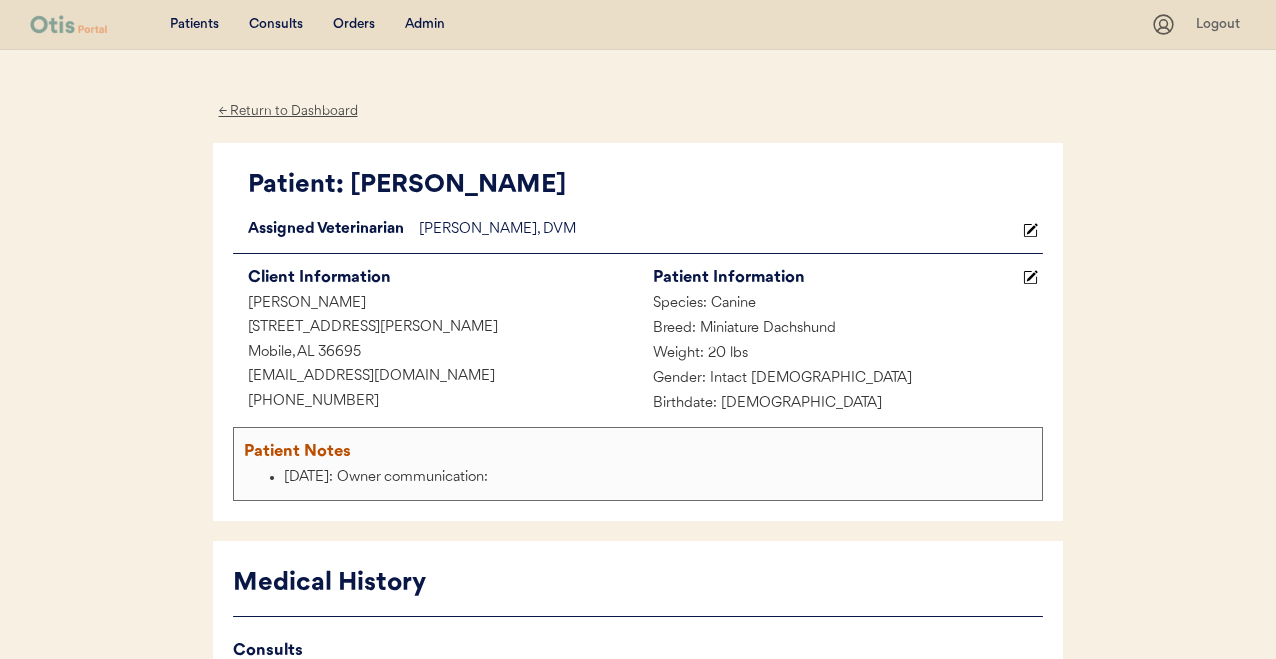 click on "7/9/2025: Owner communication:" at bounding box center (660, 478) 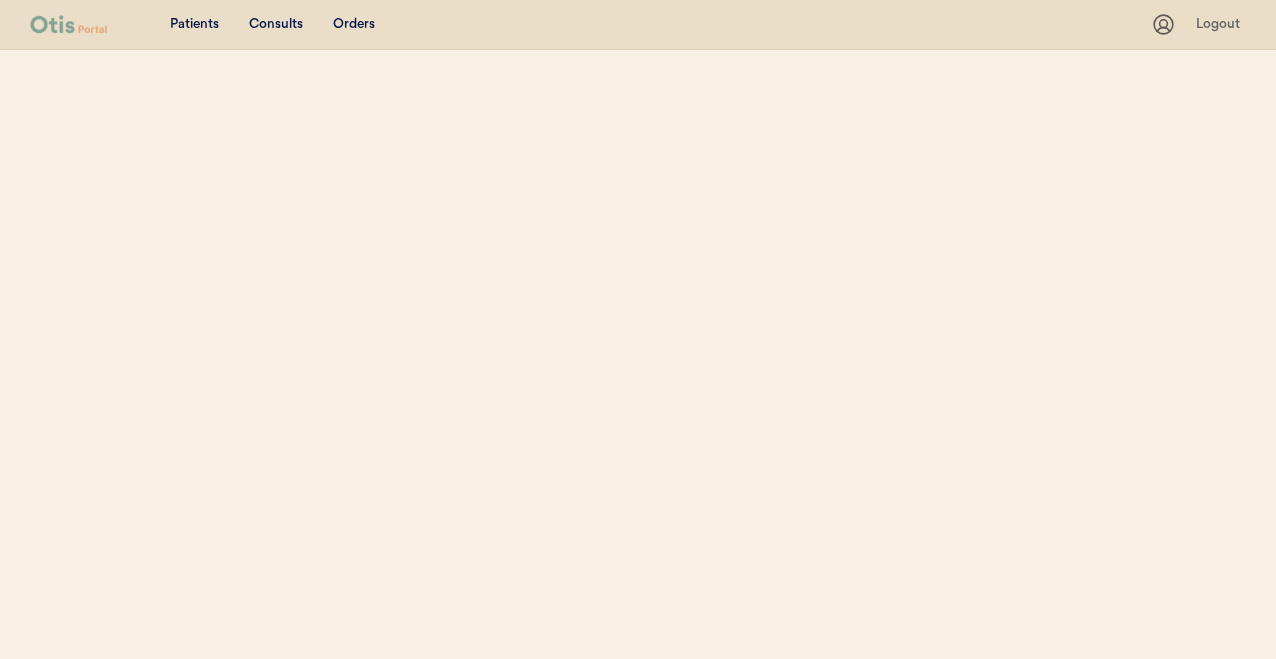 scroll, scrollTop: 0, scrollLeft: 0, axis: both 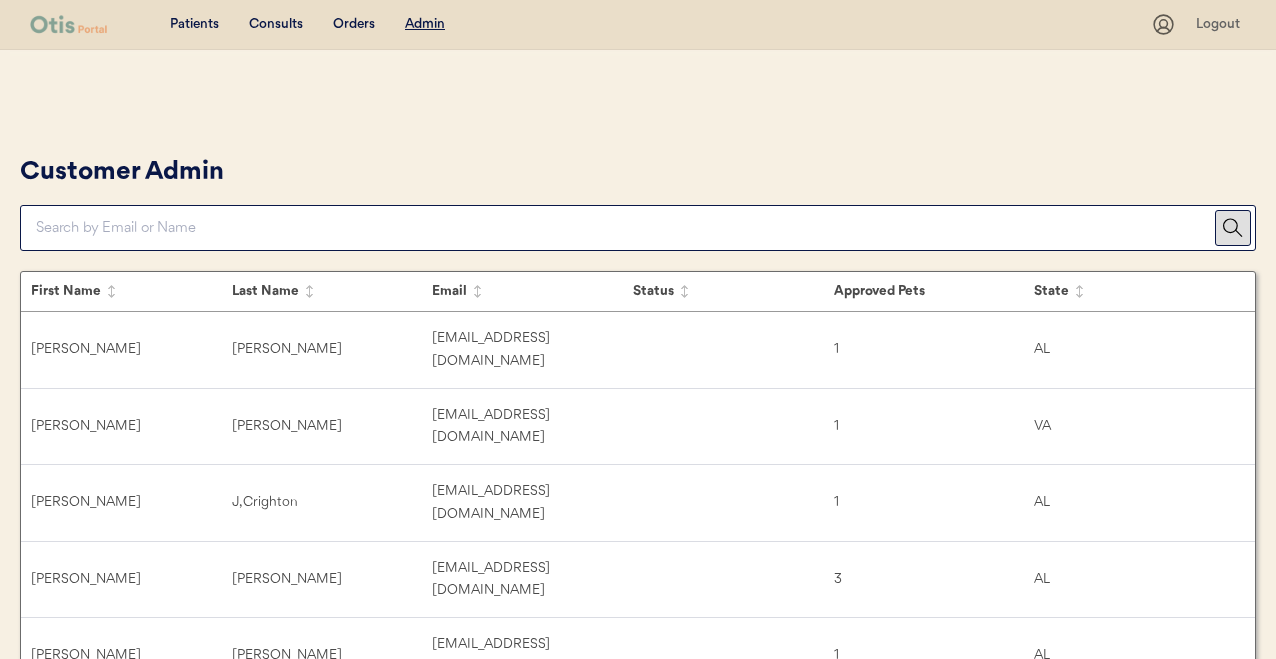 click at bounding box center [625, 228] 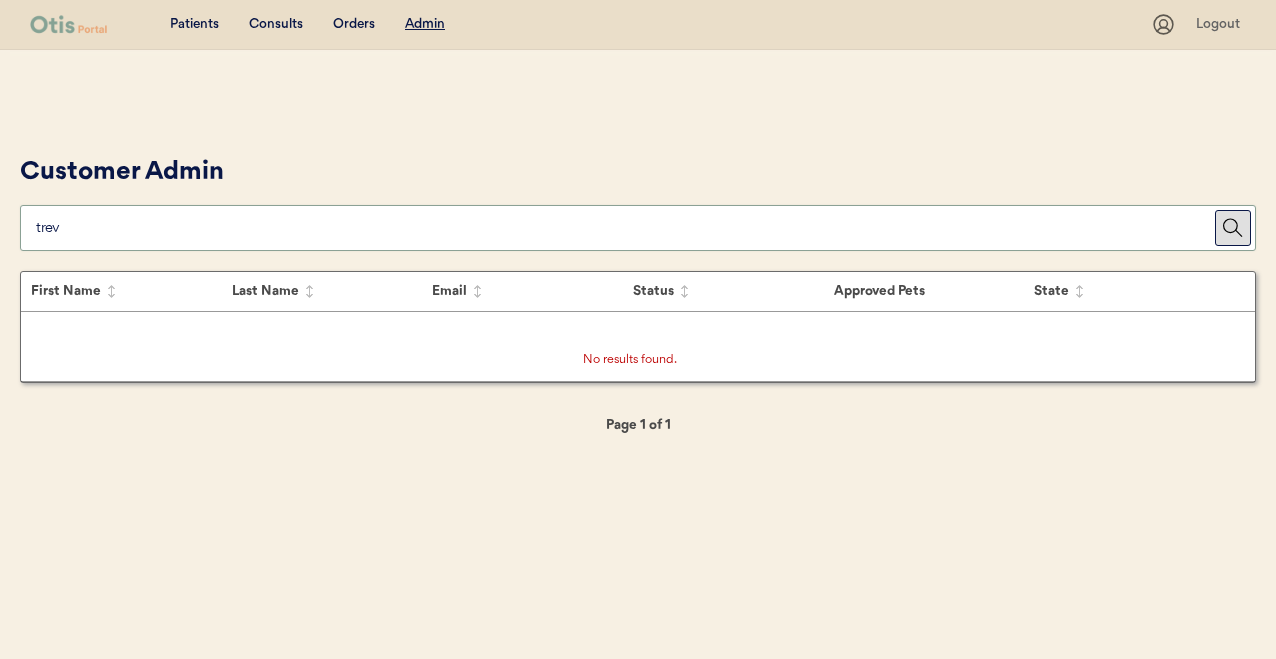 type on "trev" 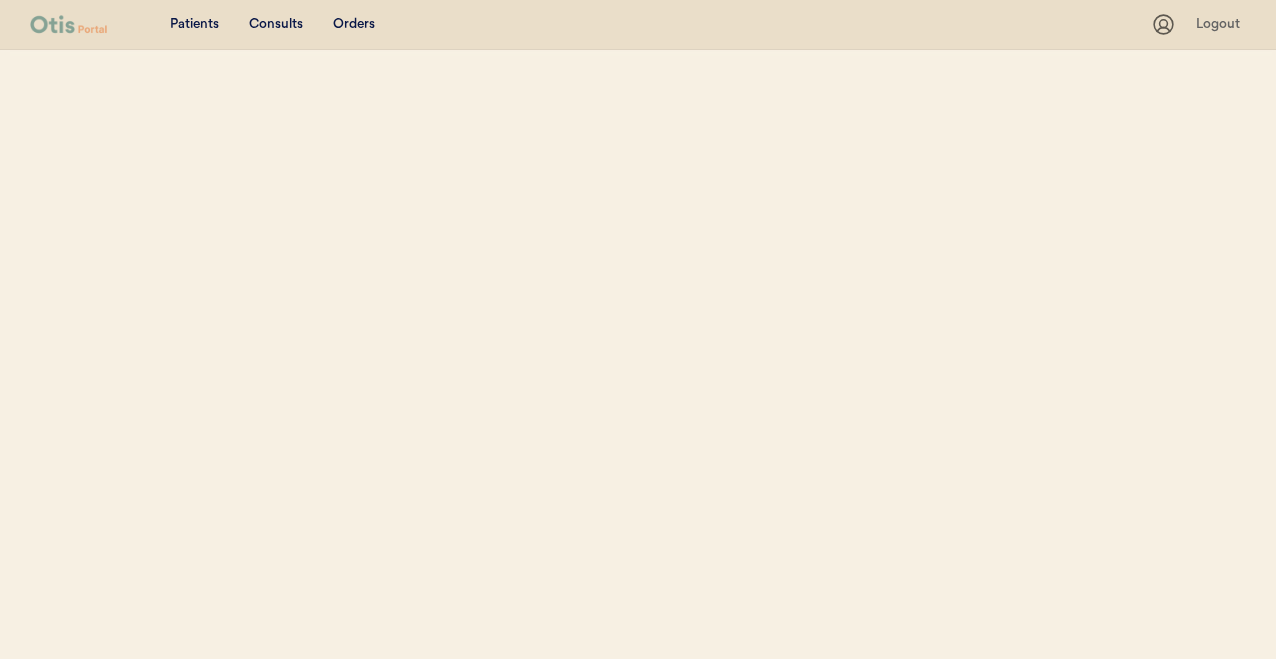 scroll, scrollTop: 0, scrollLeft: 0, axis: both 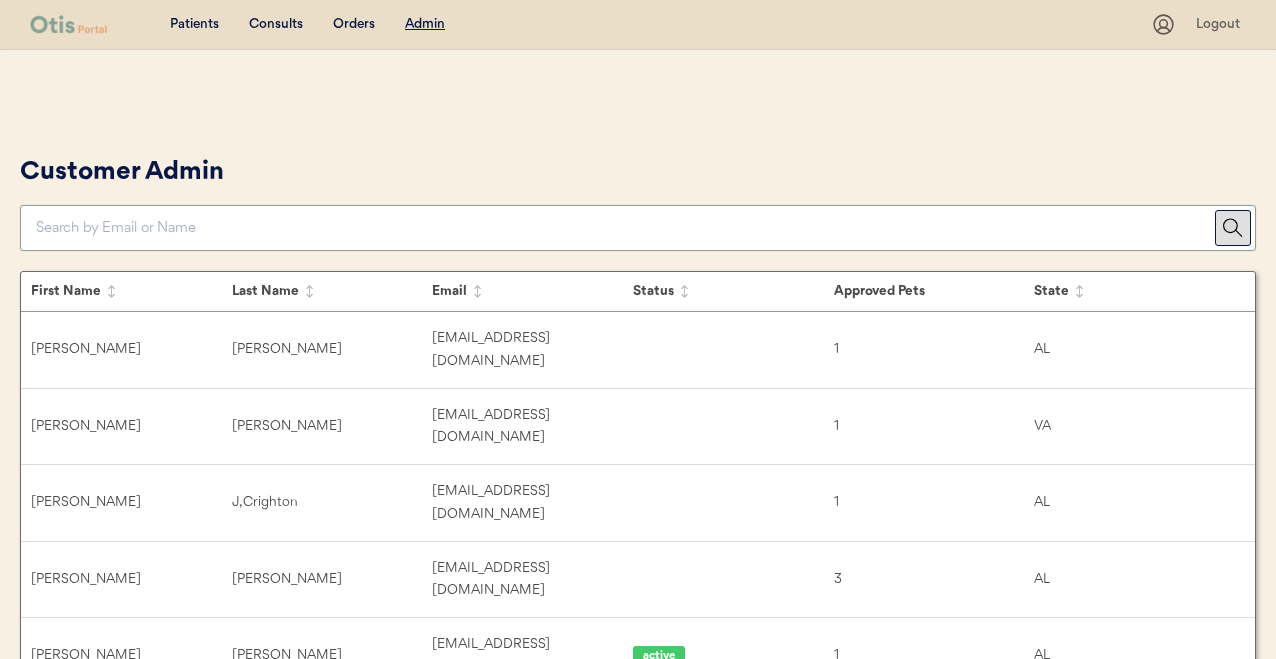 click at bounding box center (625, 228) 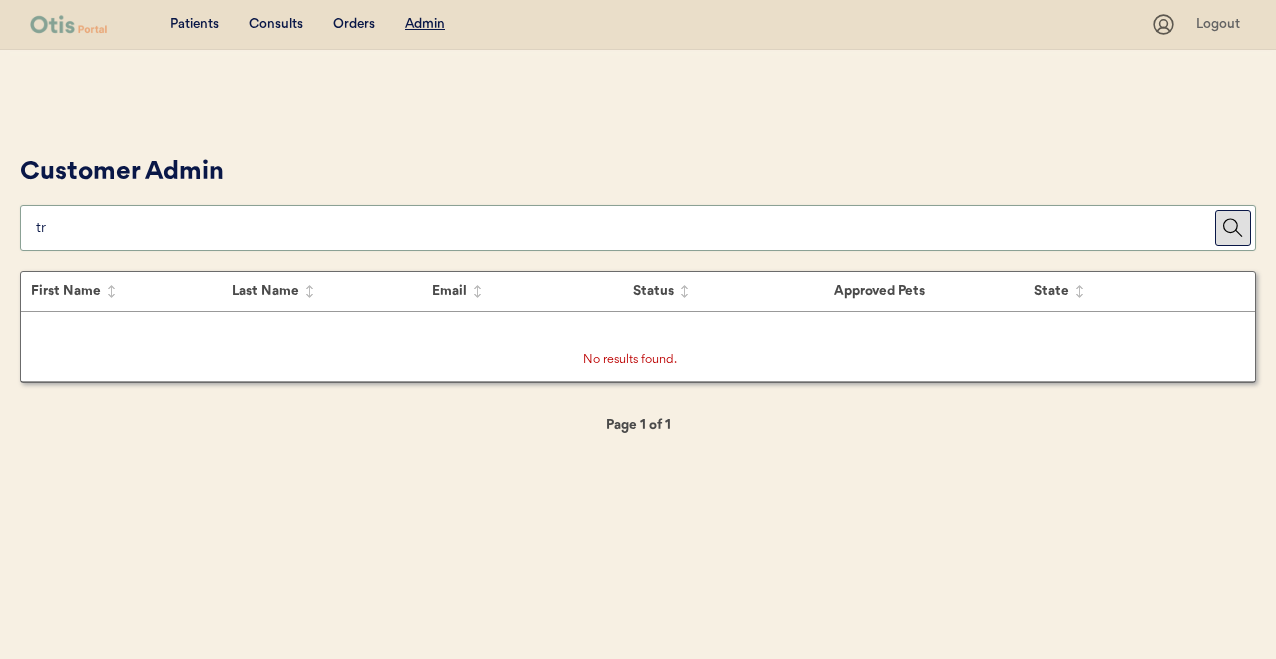 type on "t" 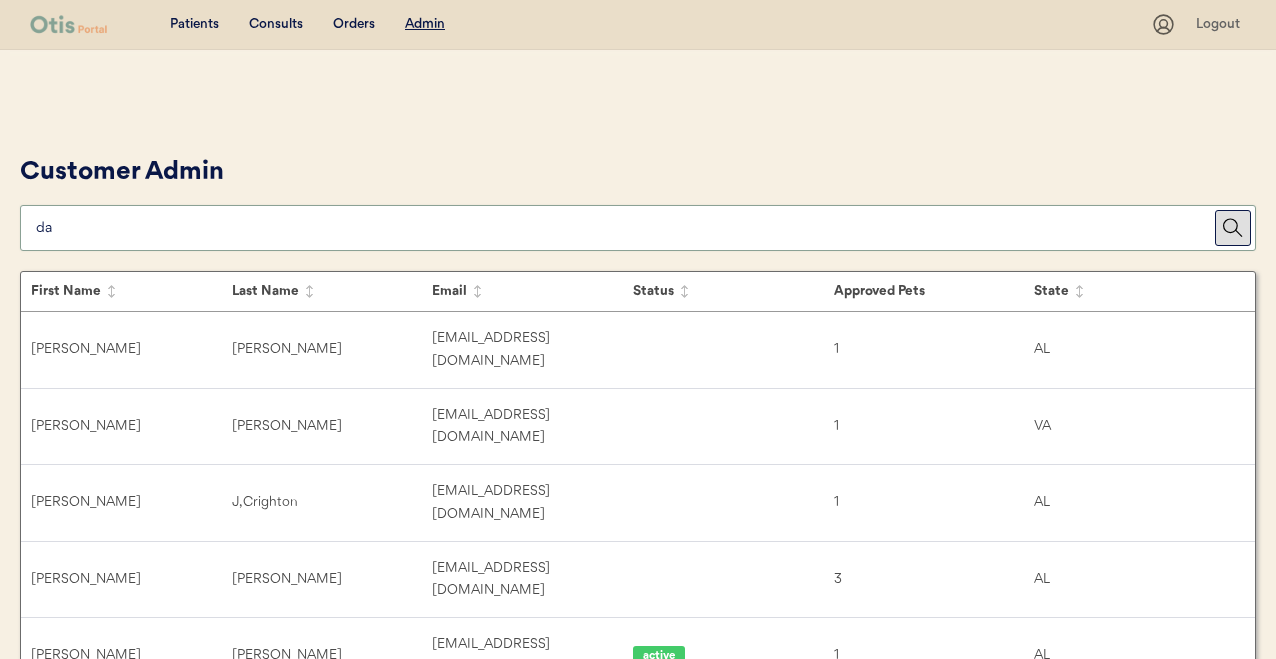 type on "d" 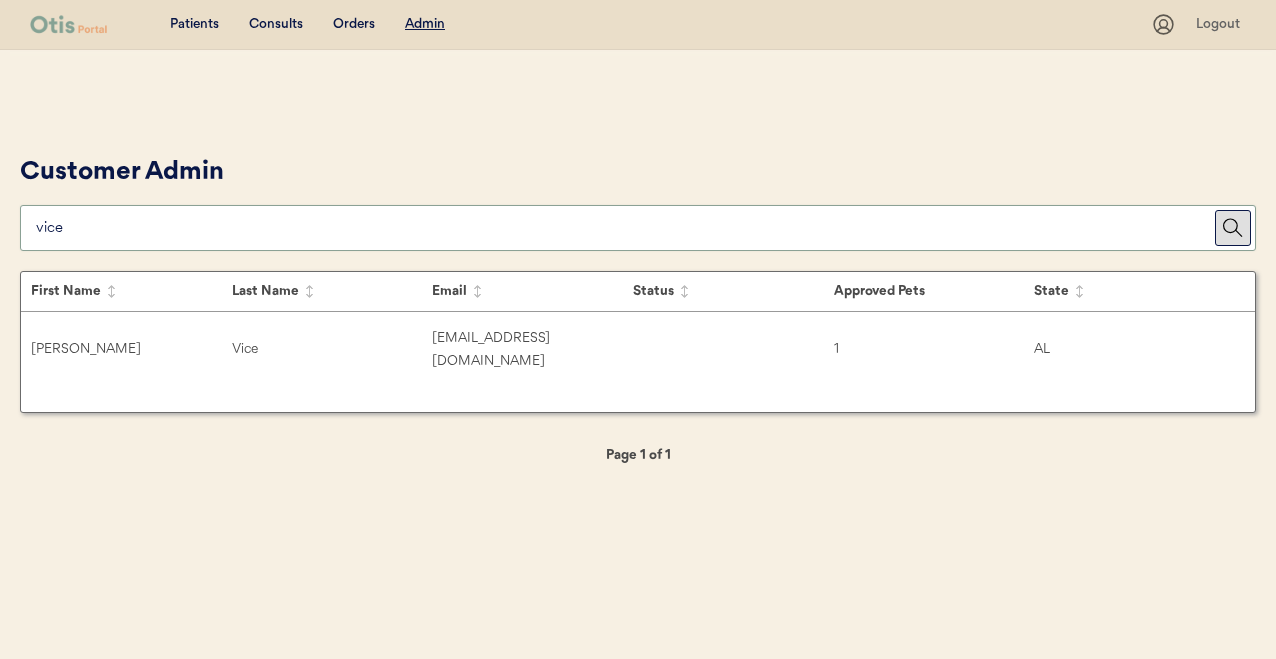 type on "vice" 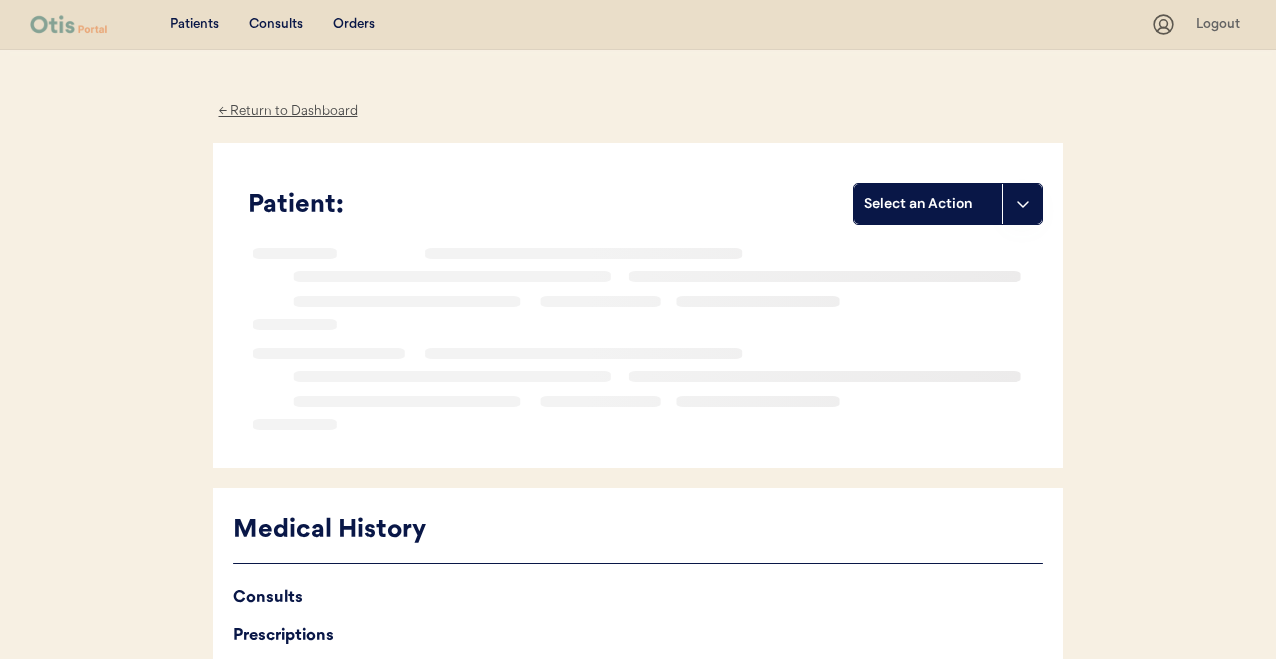 scroll, scrollTop: 0, scrollLeft: 0, axis: both 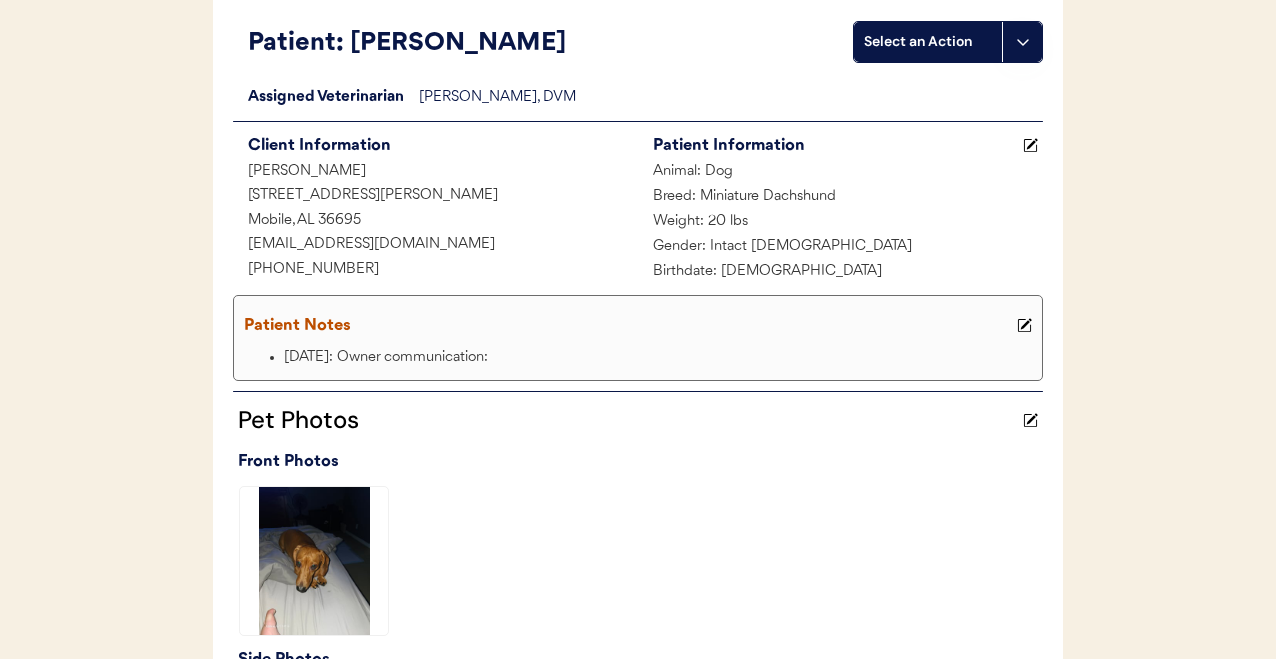 click 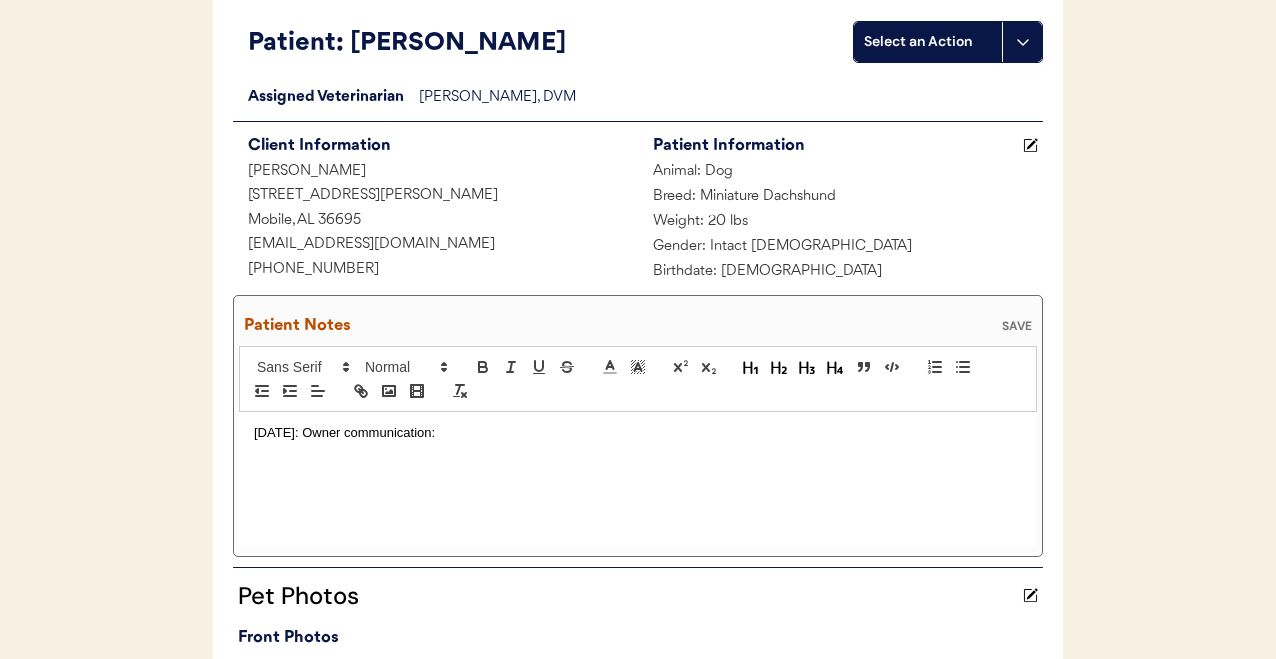 click on "[DATE]: Owner communication:" at bounding box center [638, 479] 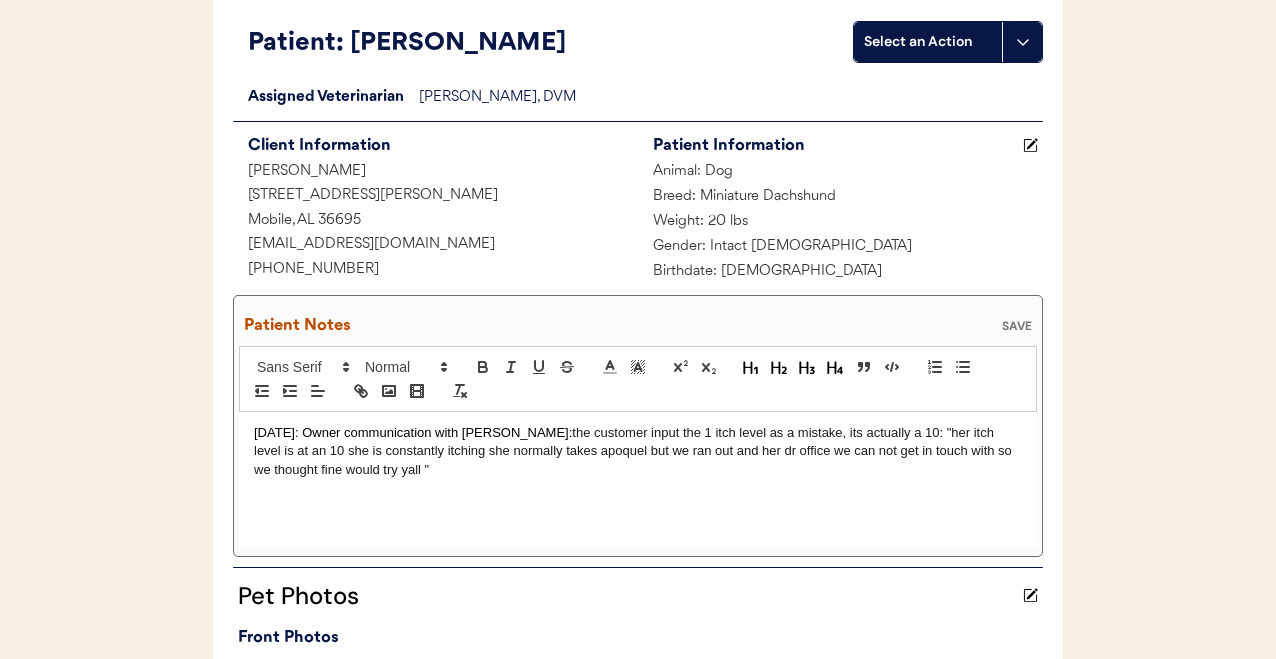 click on "Patient Notes SAVE" at bounding box center (638, 326) 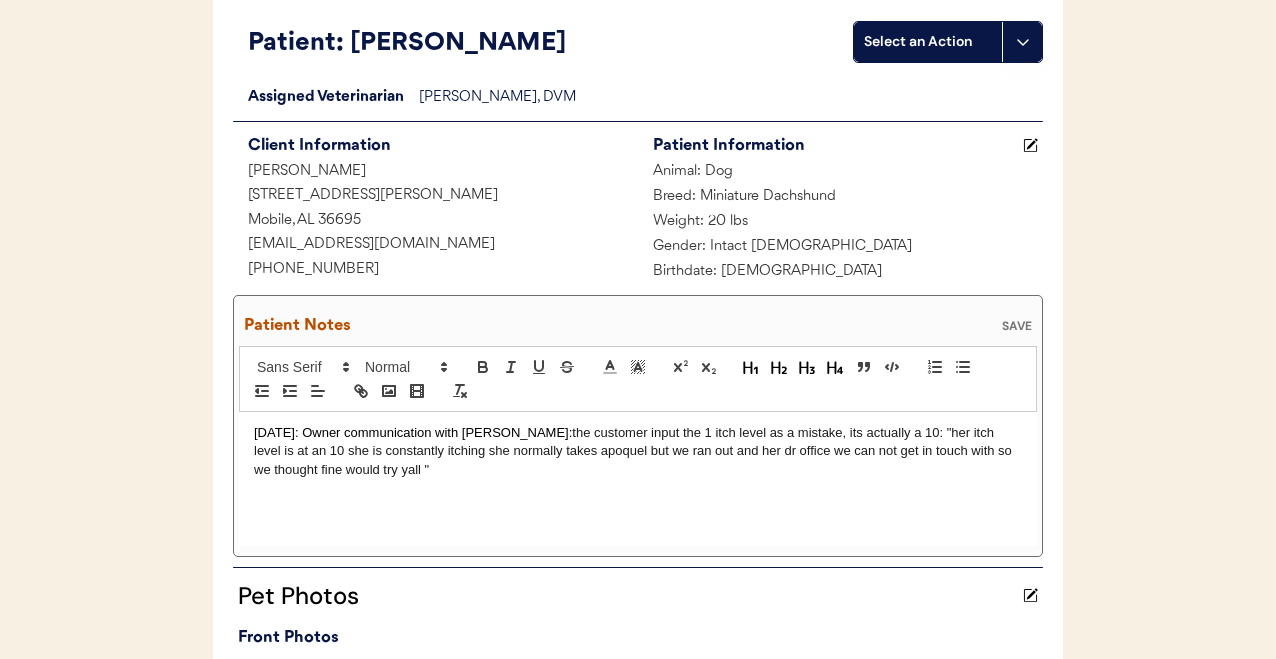 click on "SAVE" at bounding box center [1017, 326] 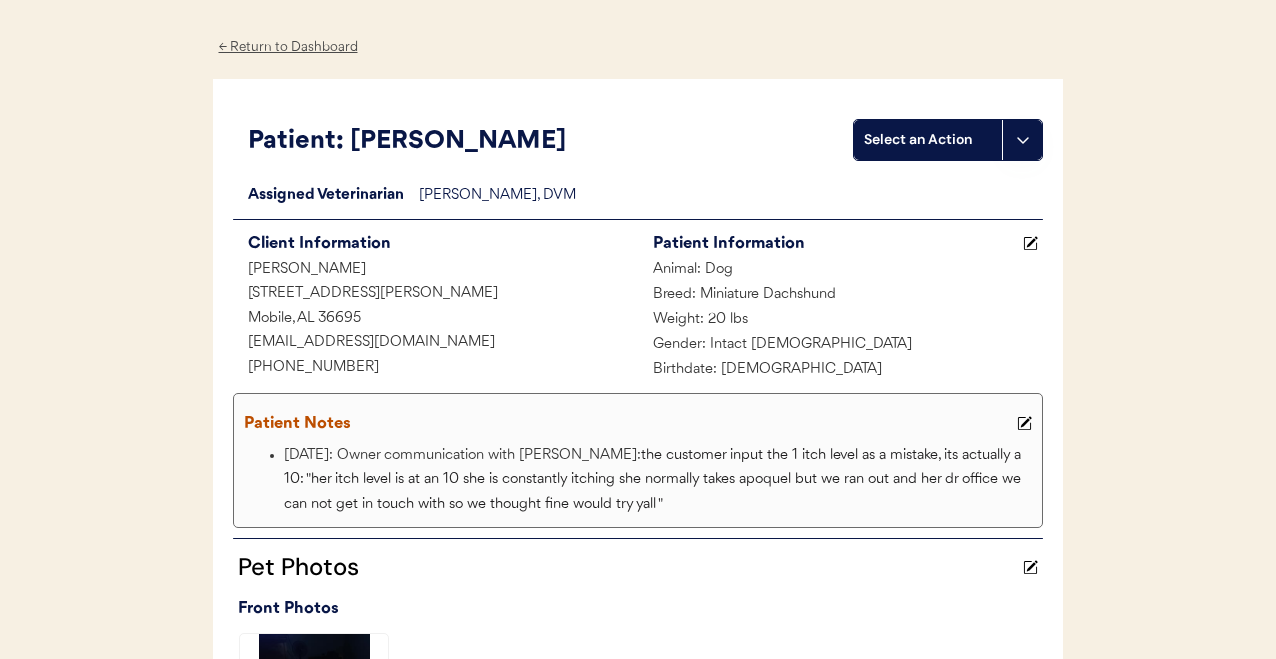 scroll, scrollTop: 41, scrollLeft: 0, axis: vertical 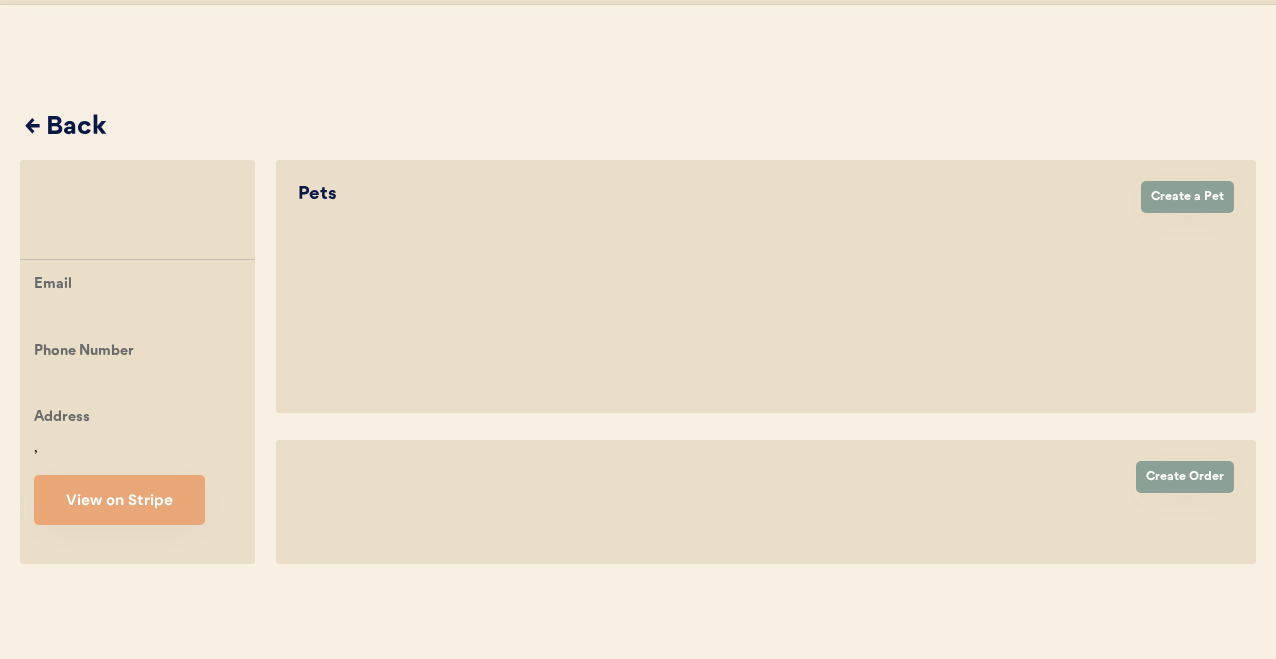 select on "true" 